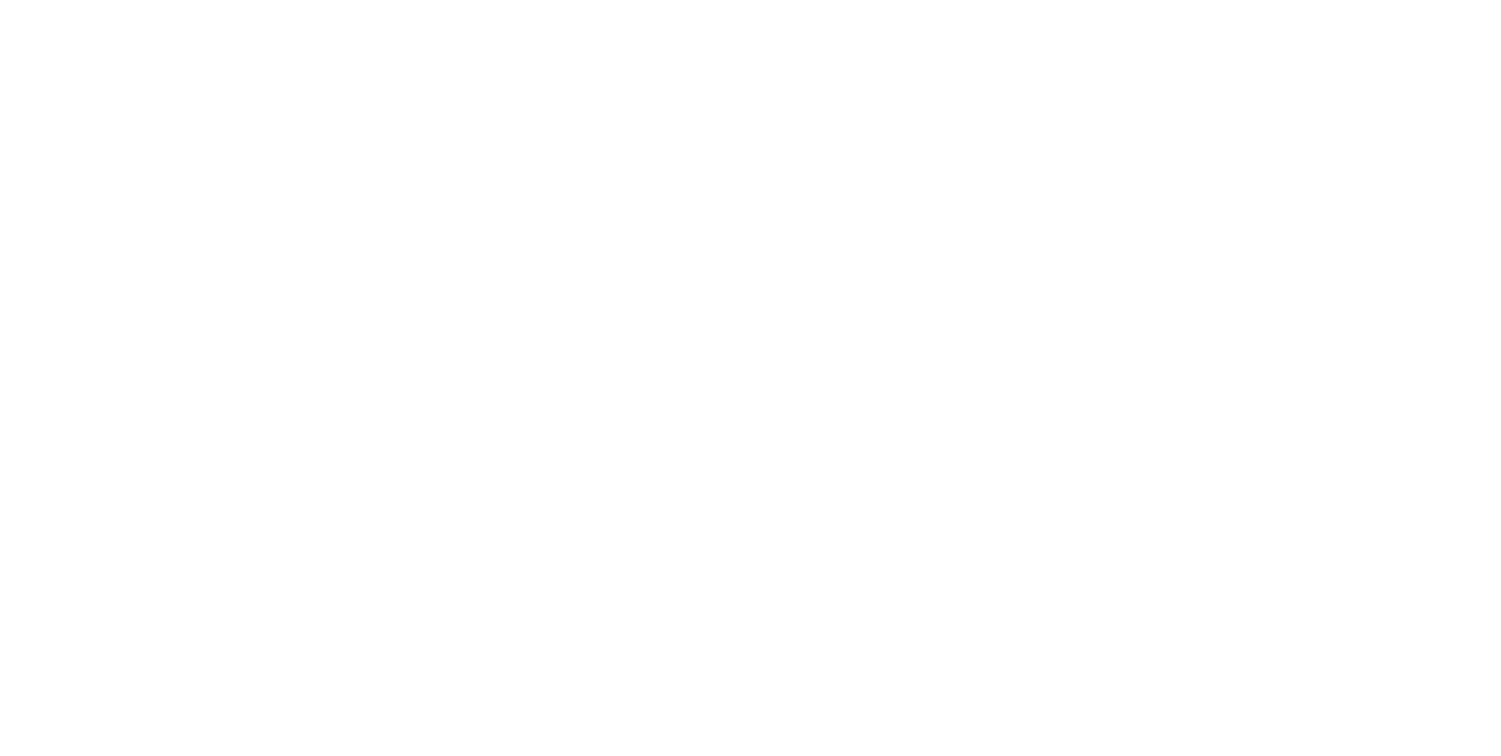 scroll, scrollTop: 0, scrollLeft: 0, axis: both 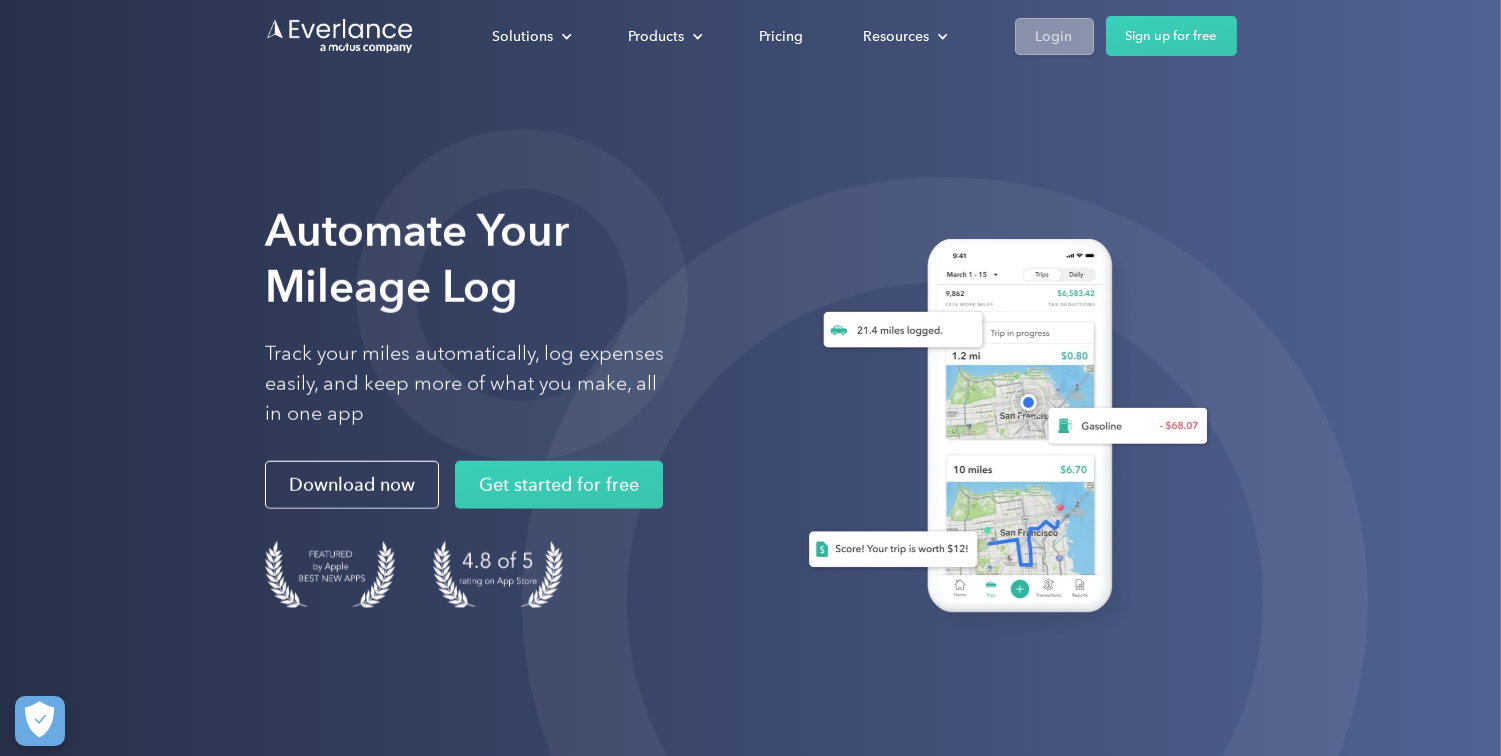 click on "Login" at bounding box center [1054, 36] 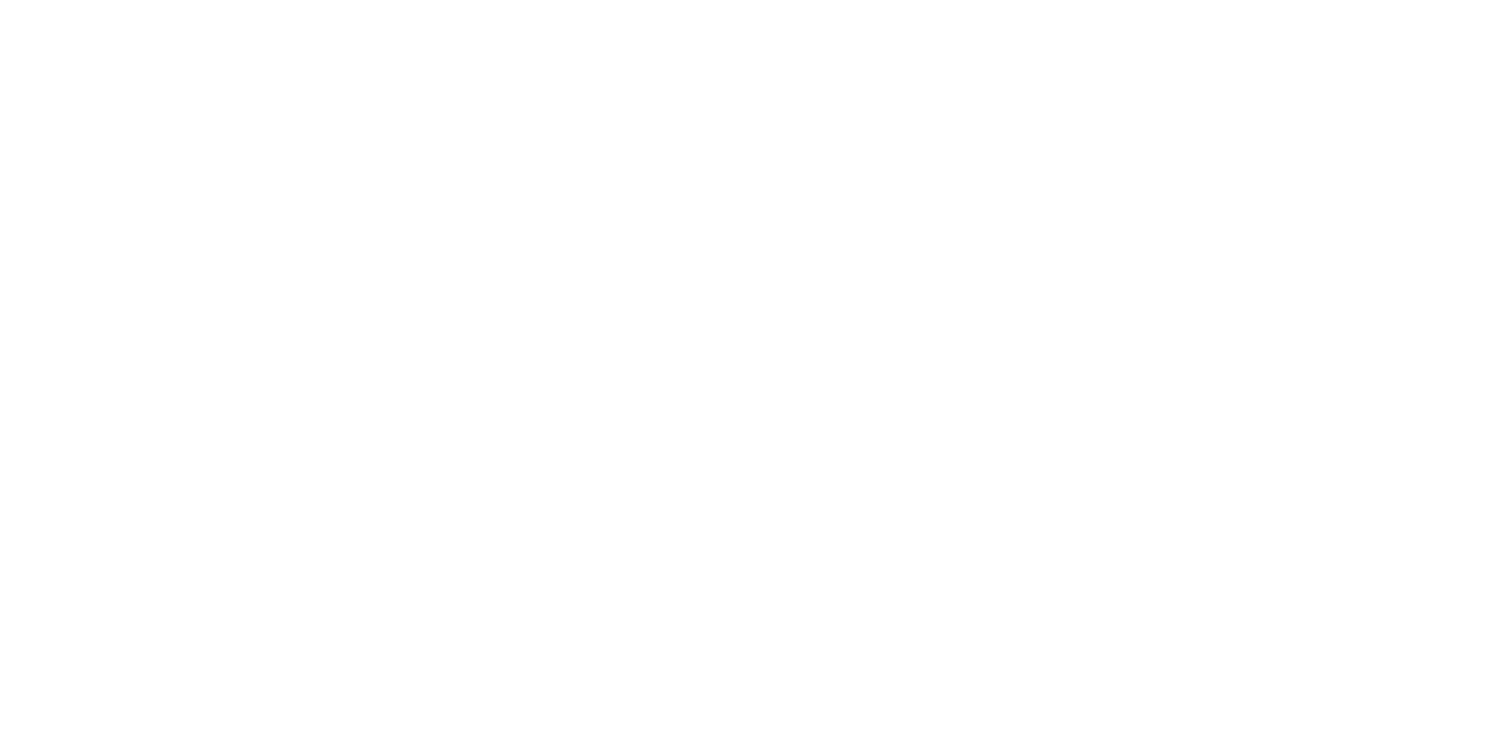 scroll, scrollTop: 0, scrollLeft: 0, axis: both 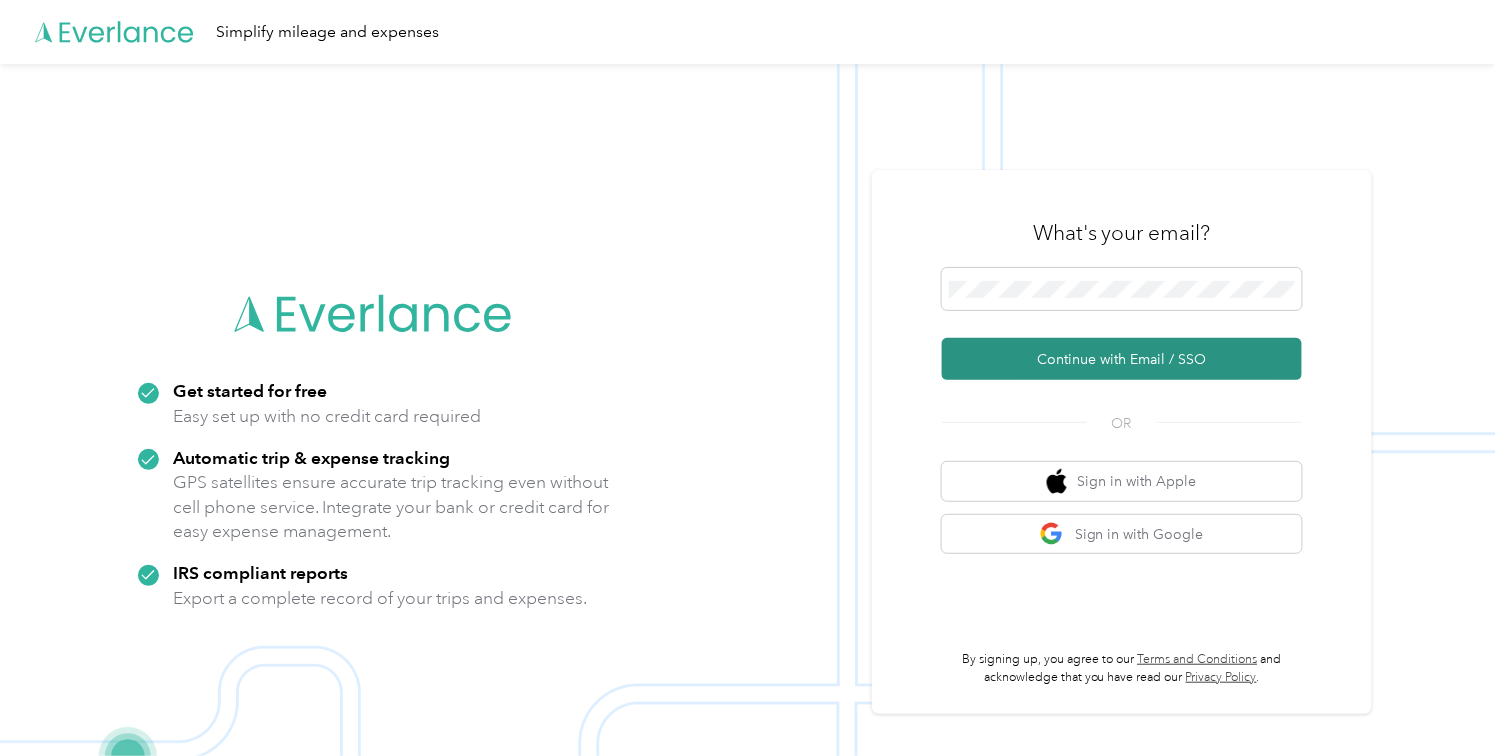click on "Continue with Email / SSO" at bounding box center [1122, 359] 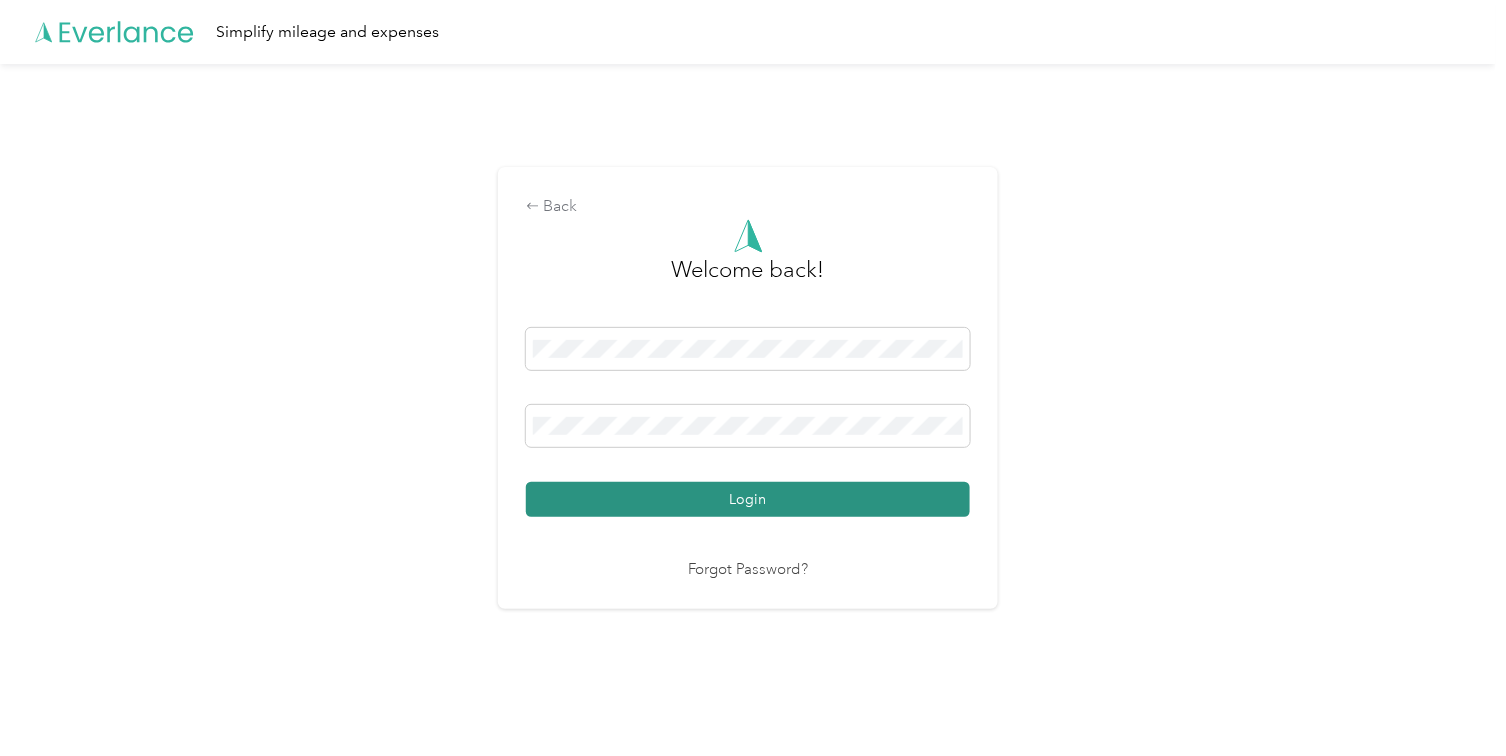 click on "Login" at bounding box center [748, 499] 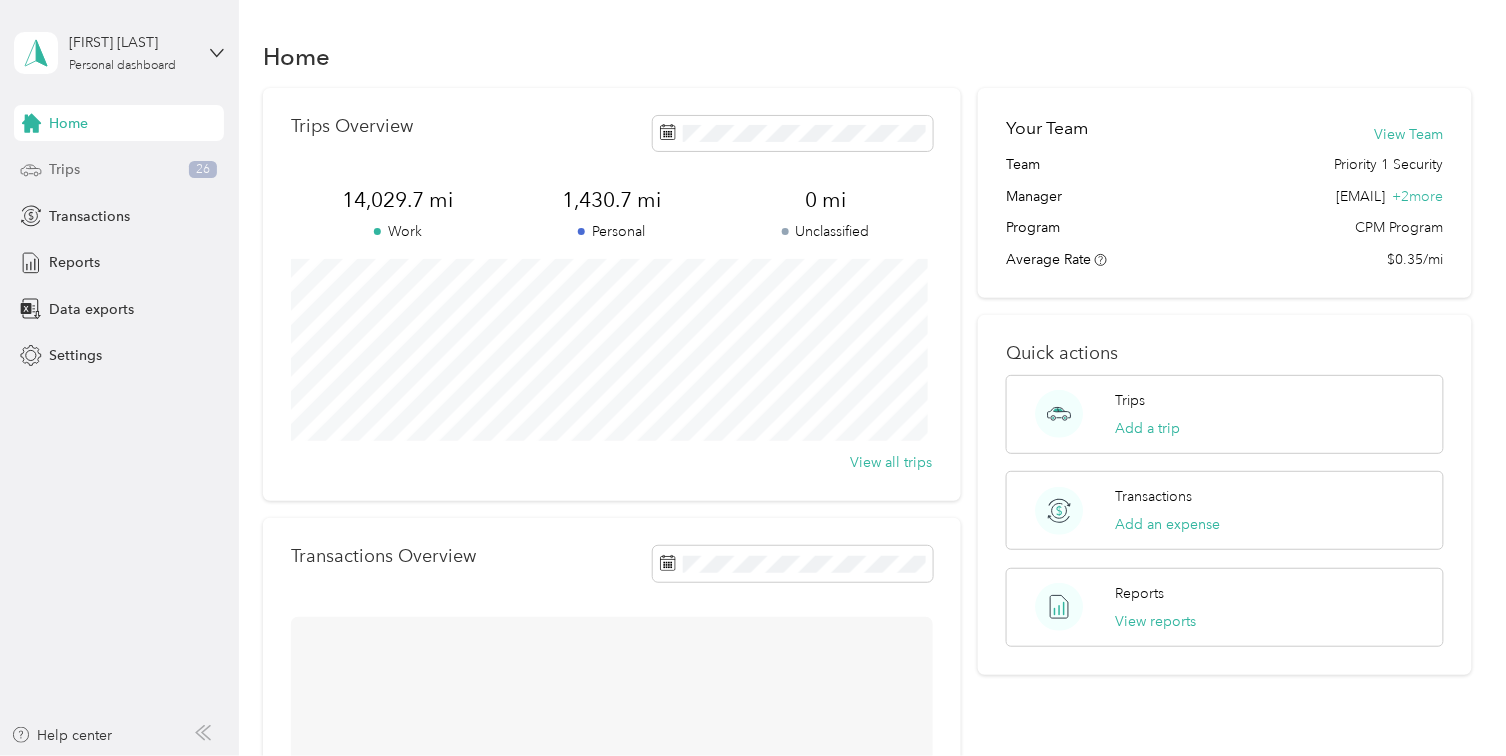 click on "Trips" at bounding box center [64, 169] 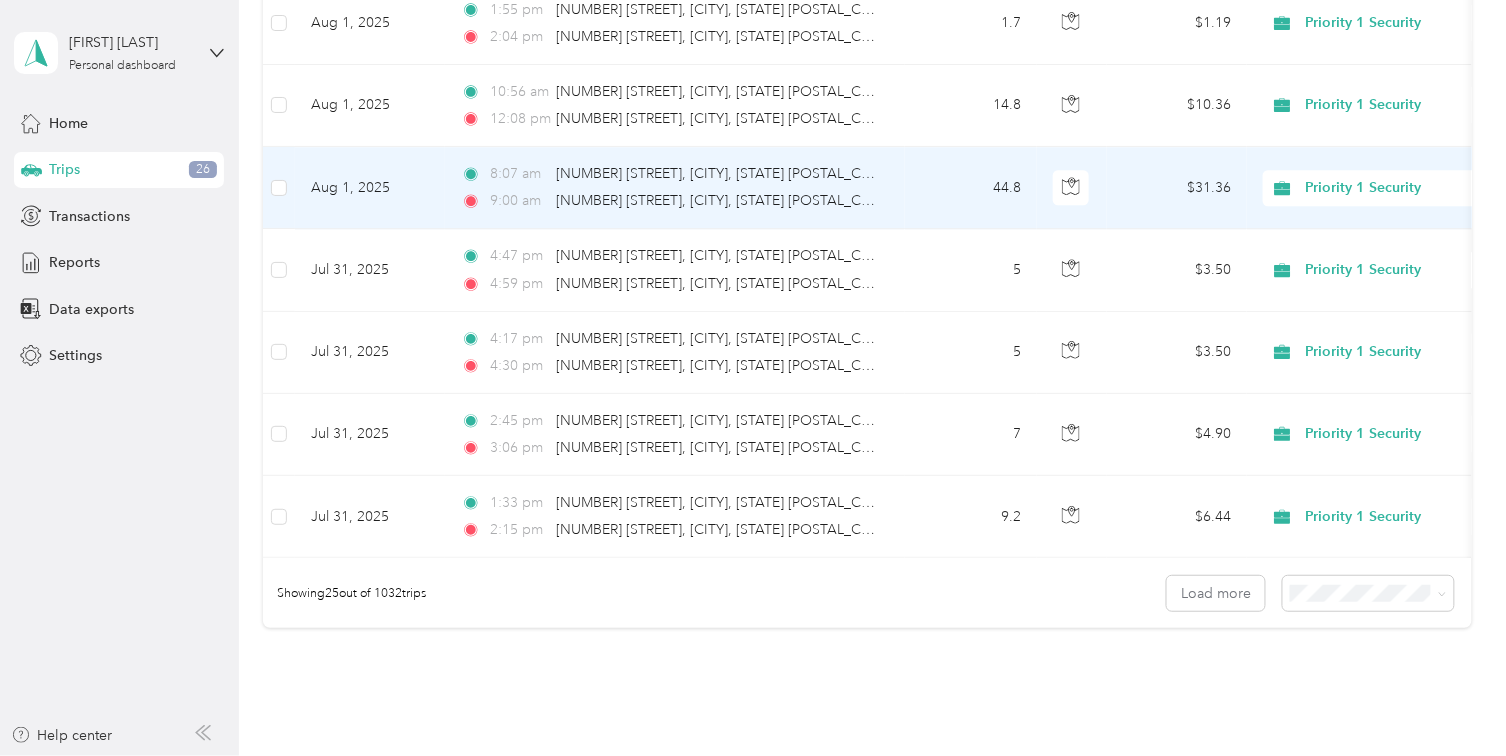 scroll, scrollTop: 1888, scrollLeft: 0, axis: vertical 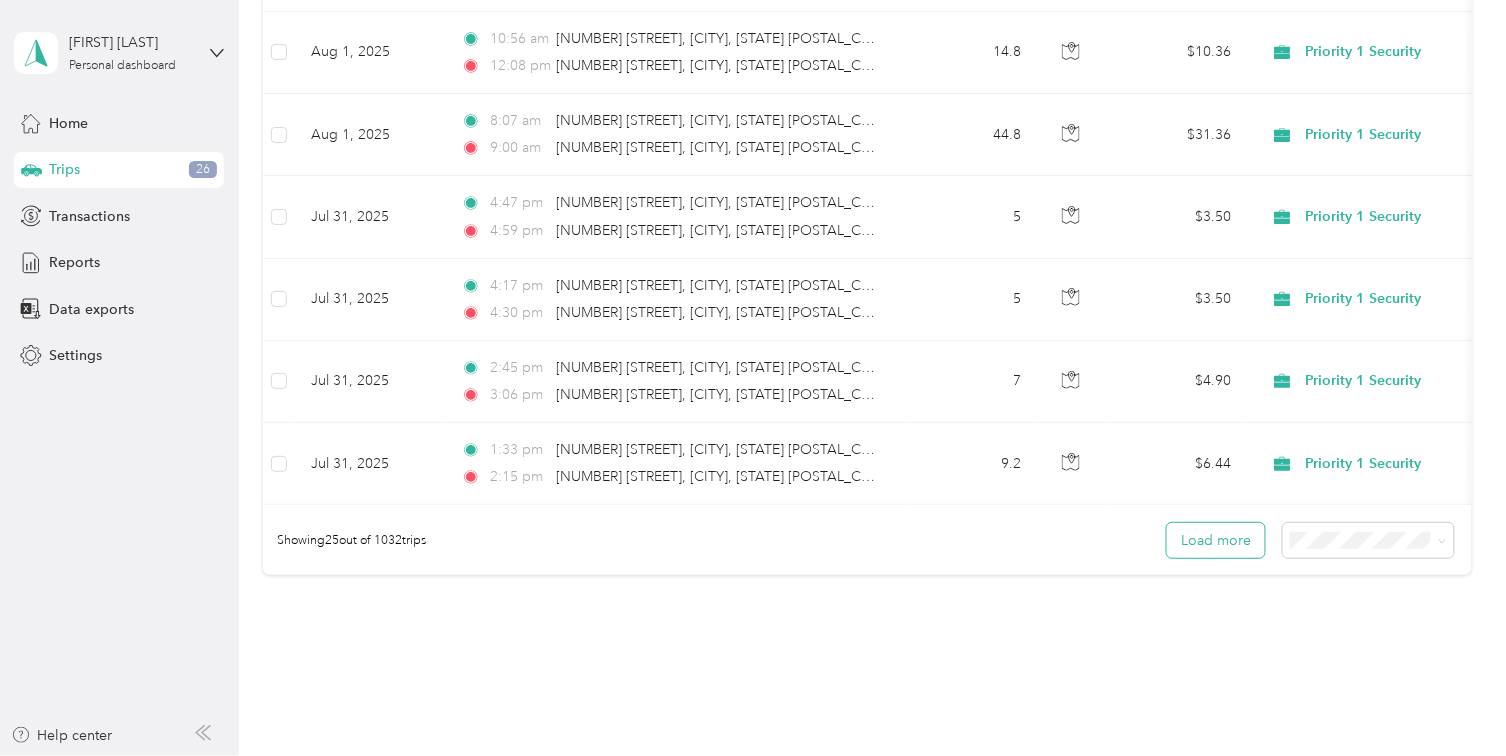 click on "Load more" at bounding box center (1216, 540) 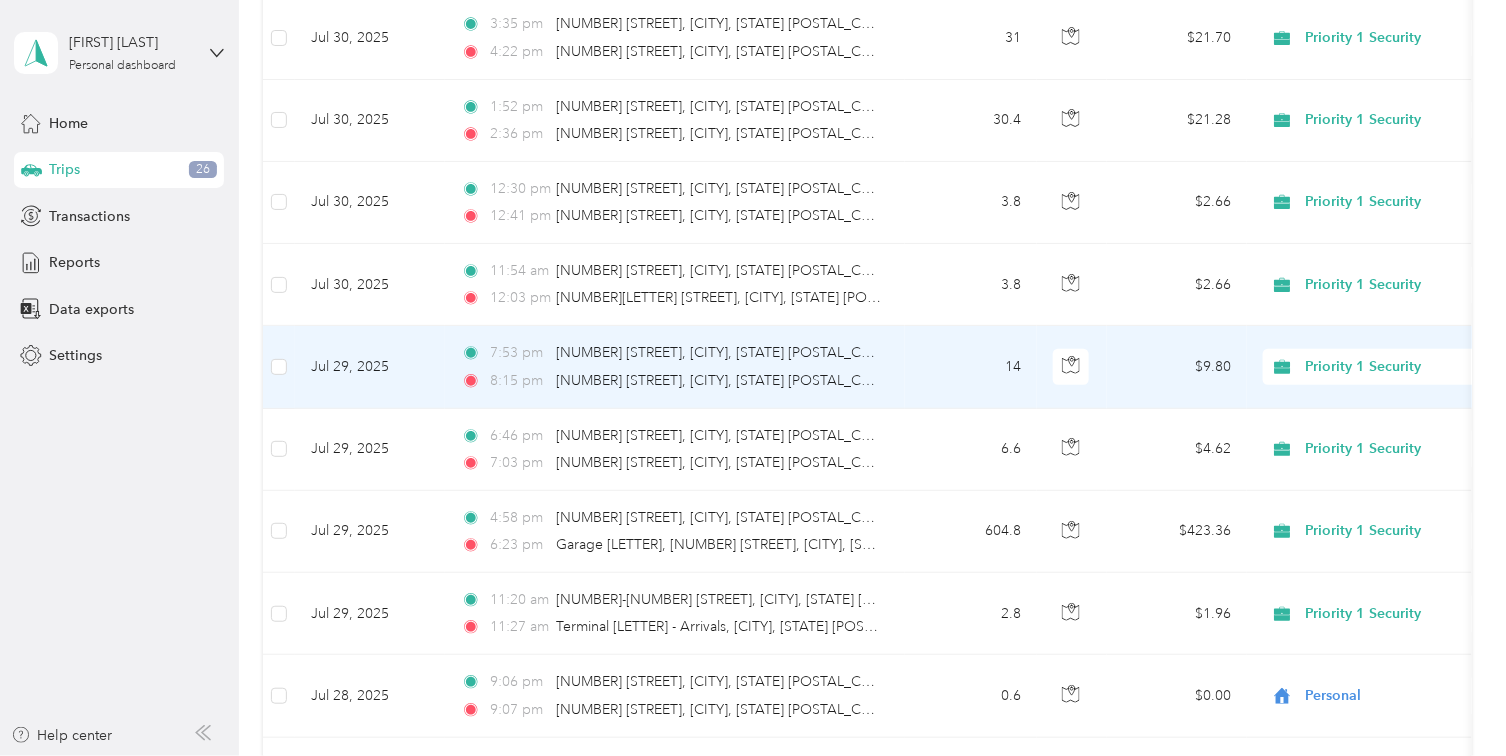 scroll, scrollTop: 2777, scrollLeft: 0, axis: vertical 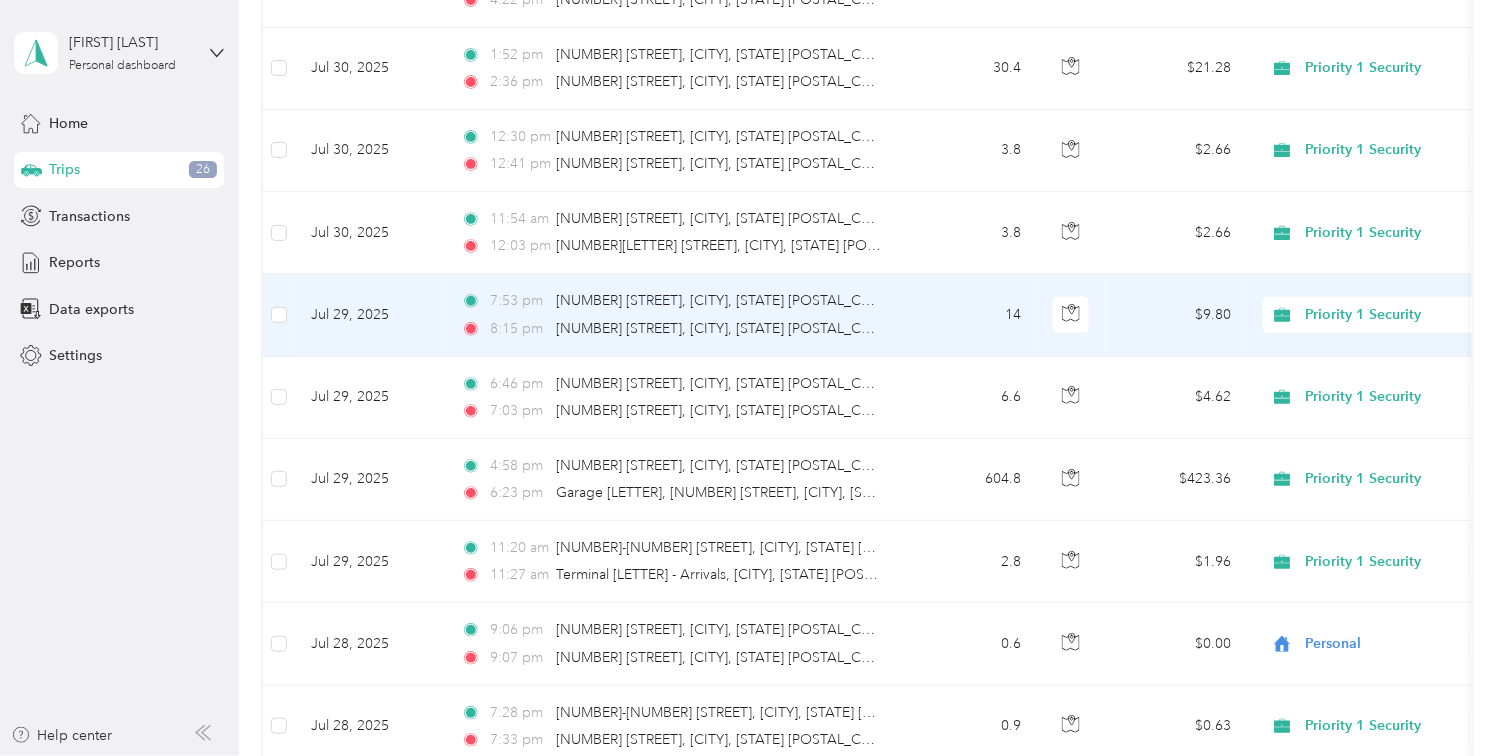 click on "Priority 1 Security" at bounding box center [1397, 315] 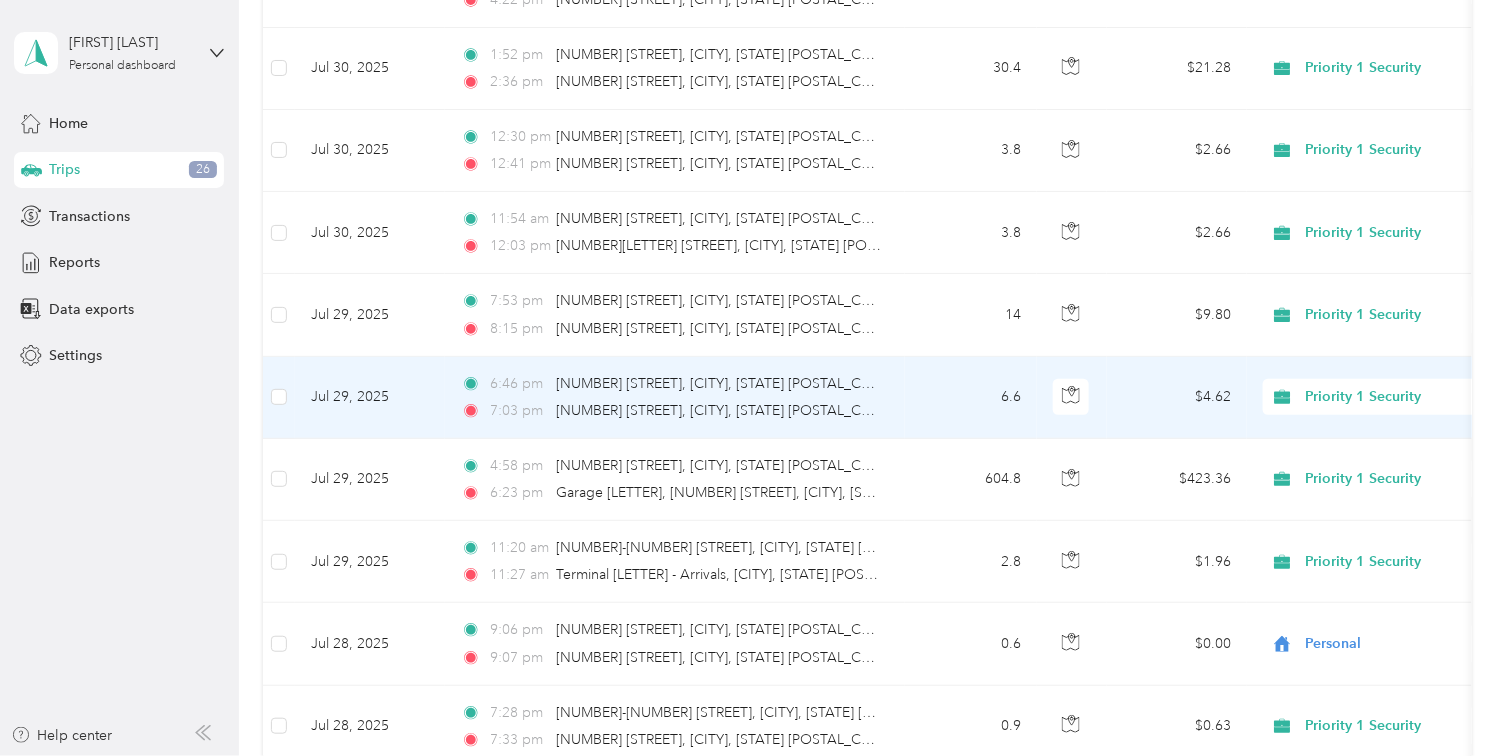 click on "Priority 1 Security" at bounding box center [1397, 397] 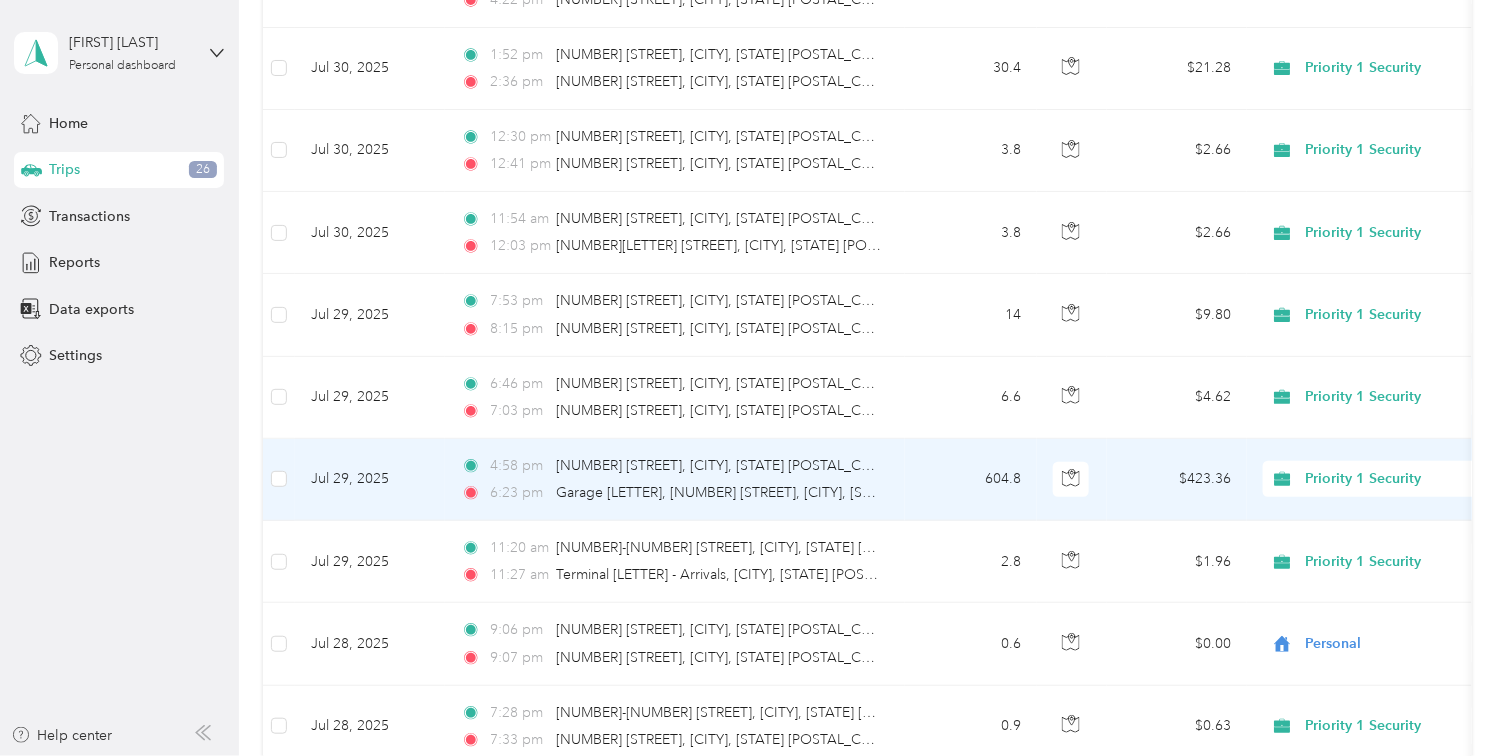 click on "Priority 1 Security" at bounding box center [1397, 479] 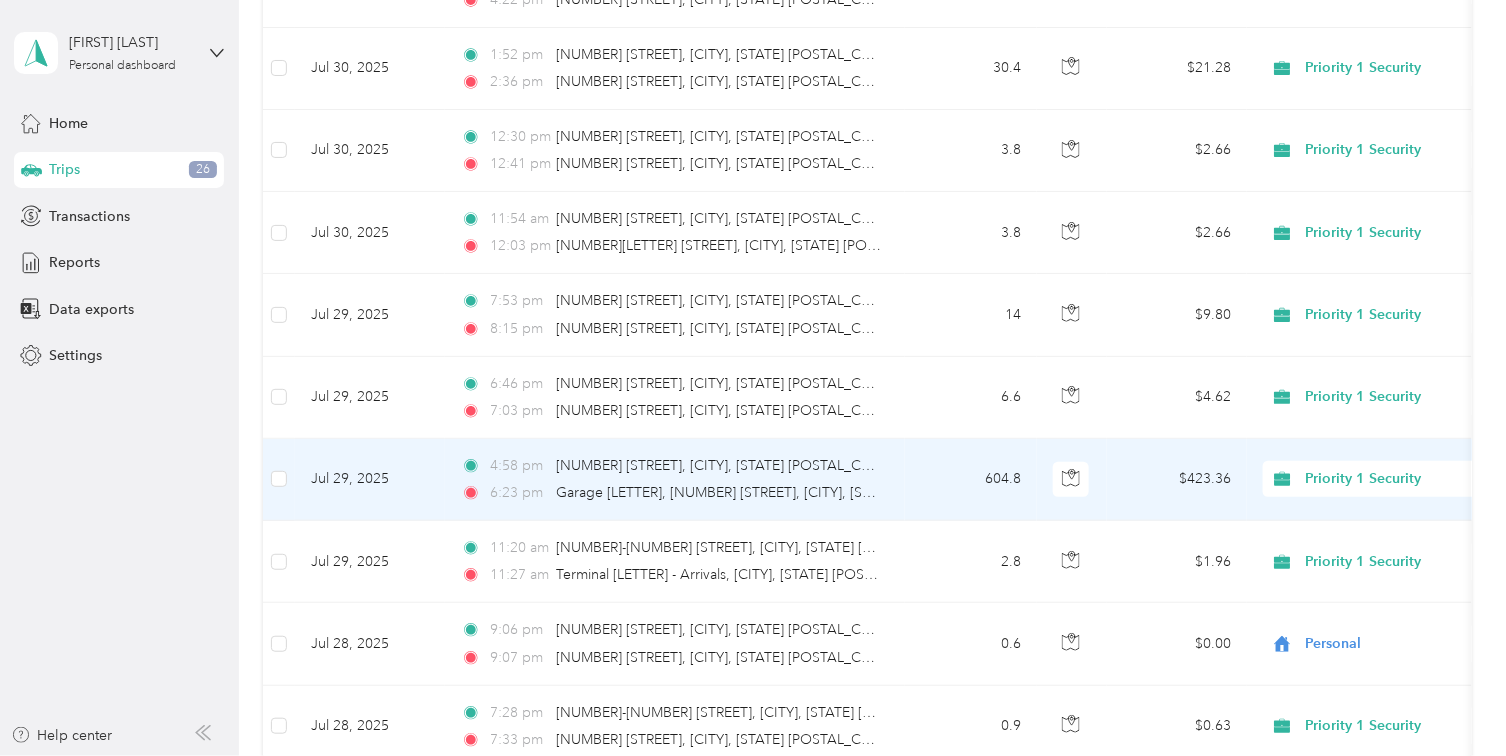 click on "Personal" at bounding box center (1400, 587) 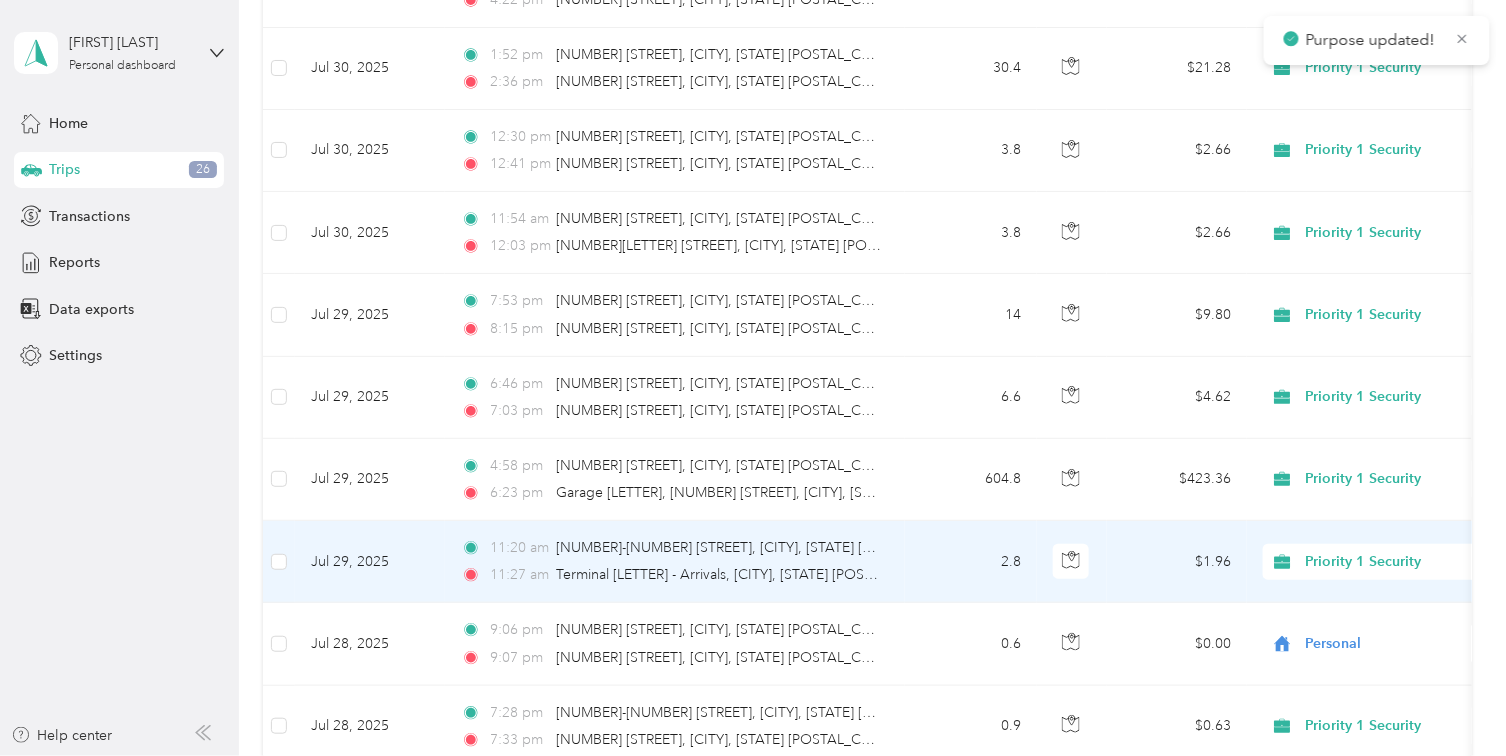 click on "Priority 1 Security" at bounding box center [1397, 562] 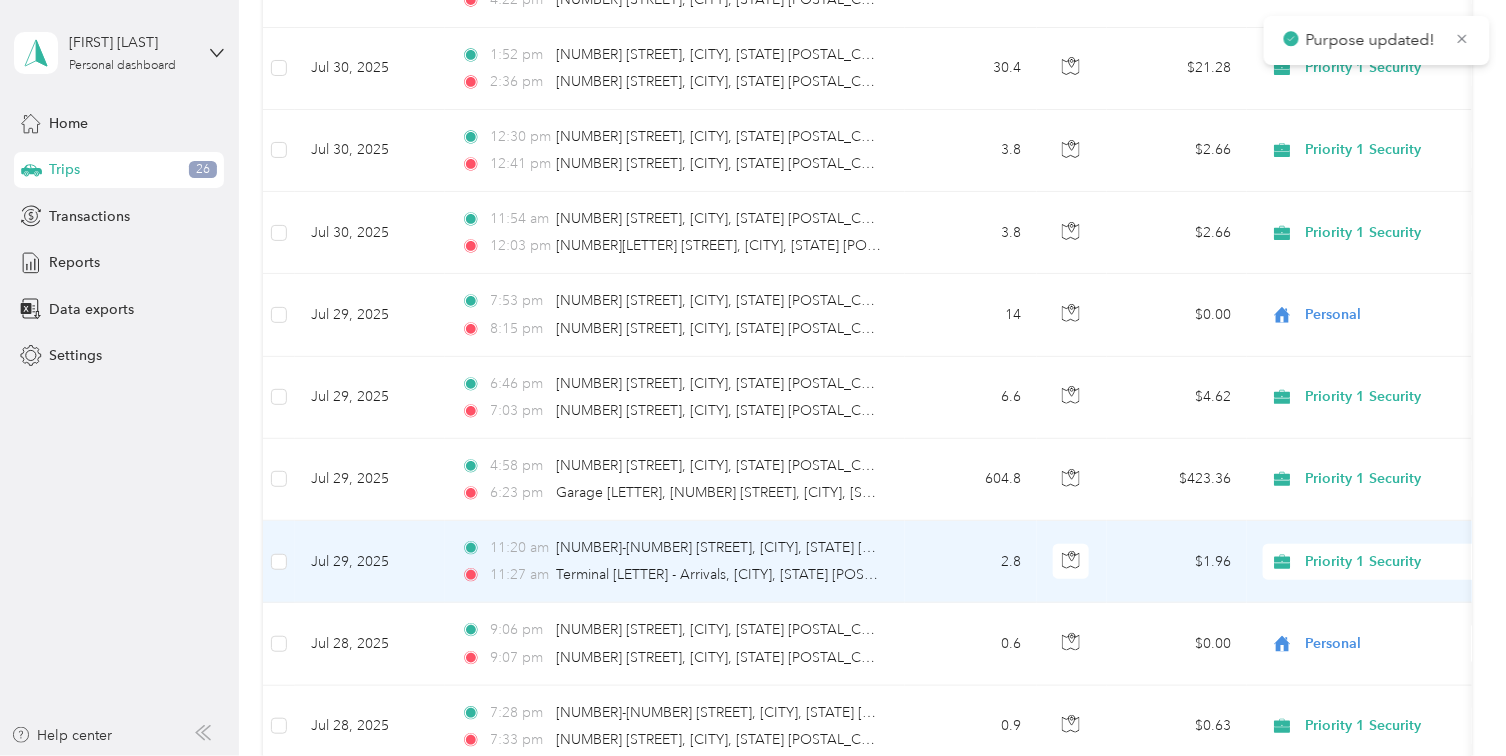 click on "Personal" at bounding box center (1400, 669) 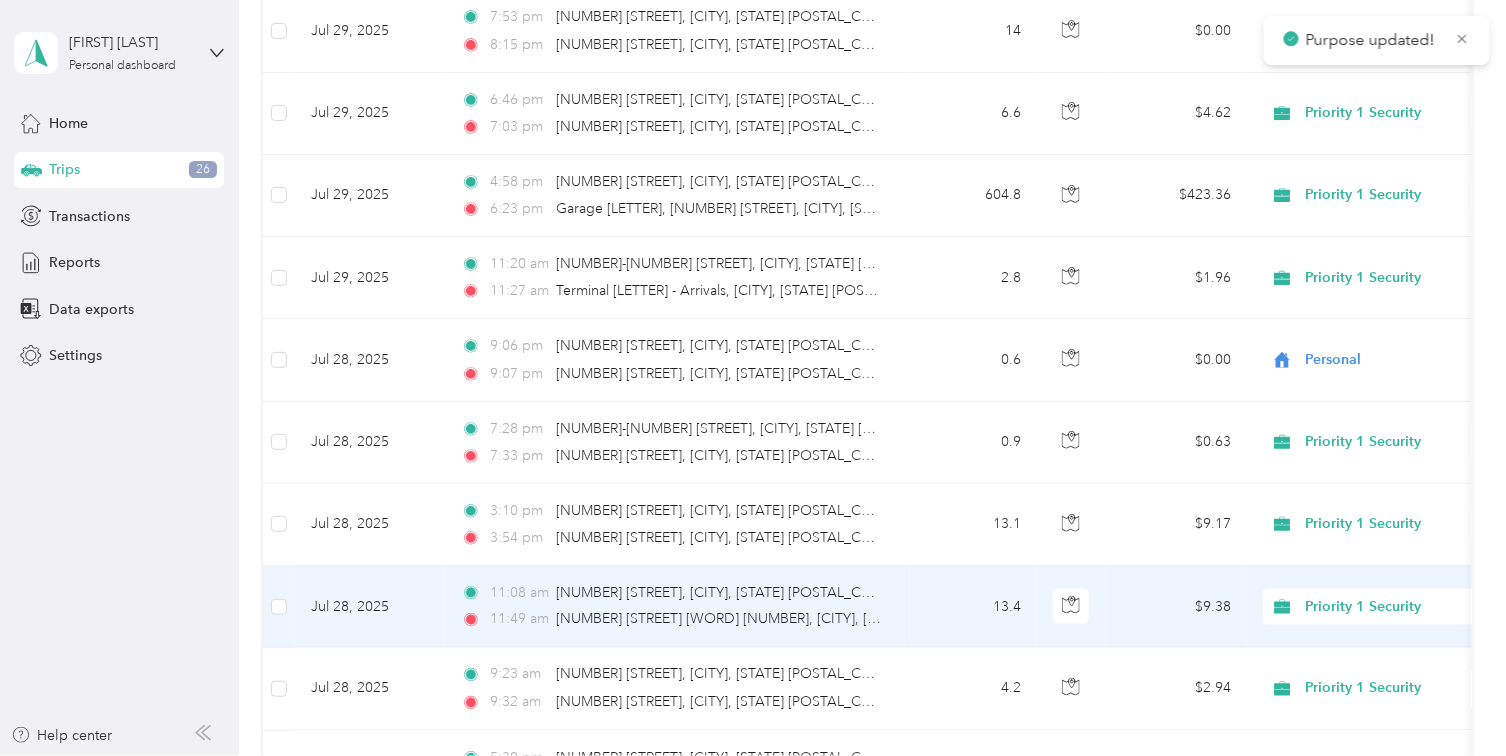 scroll, scrollTop: 3111, scrollLeft: 0, axis: vertical 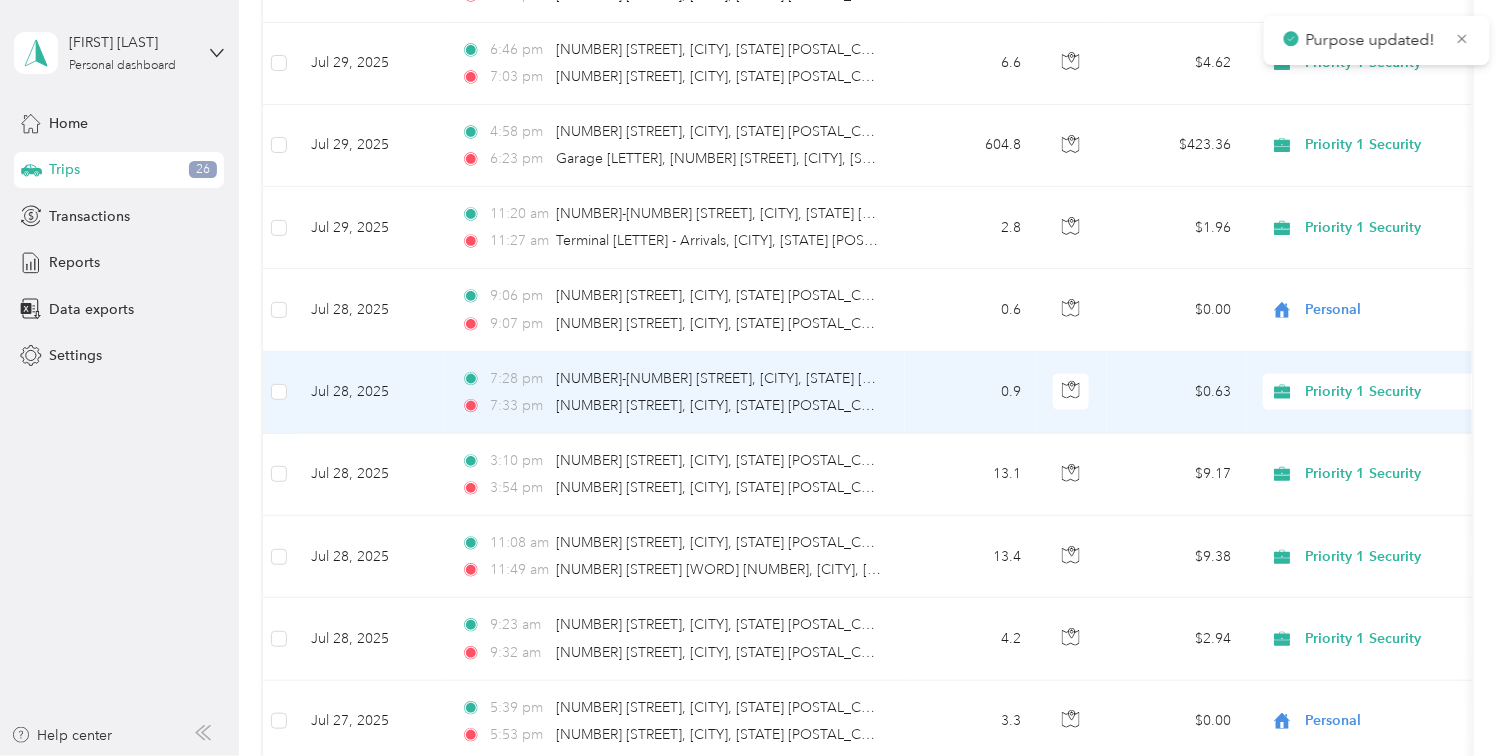 click on "Priority 1 Security" at bounding box center (1397, 392) 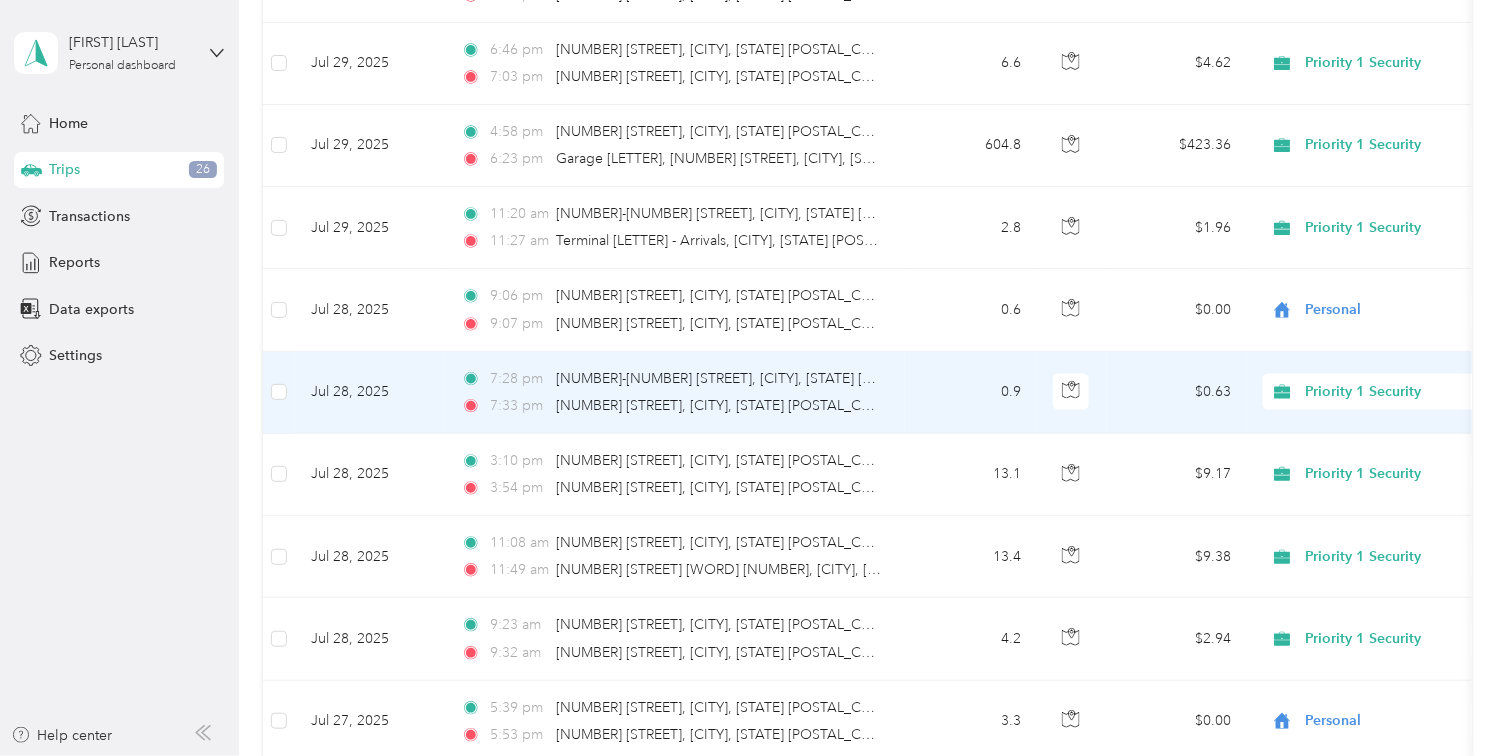 click on "Personal" at bounding box center (1383, 501) 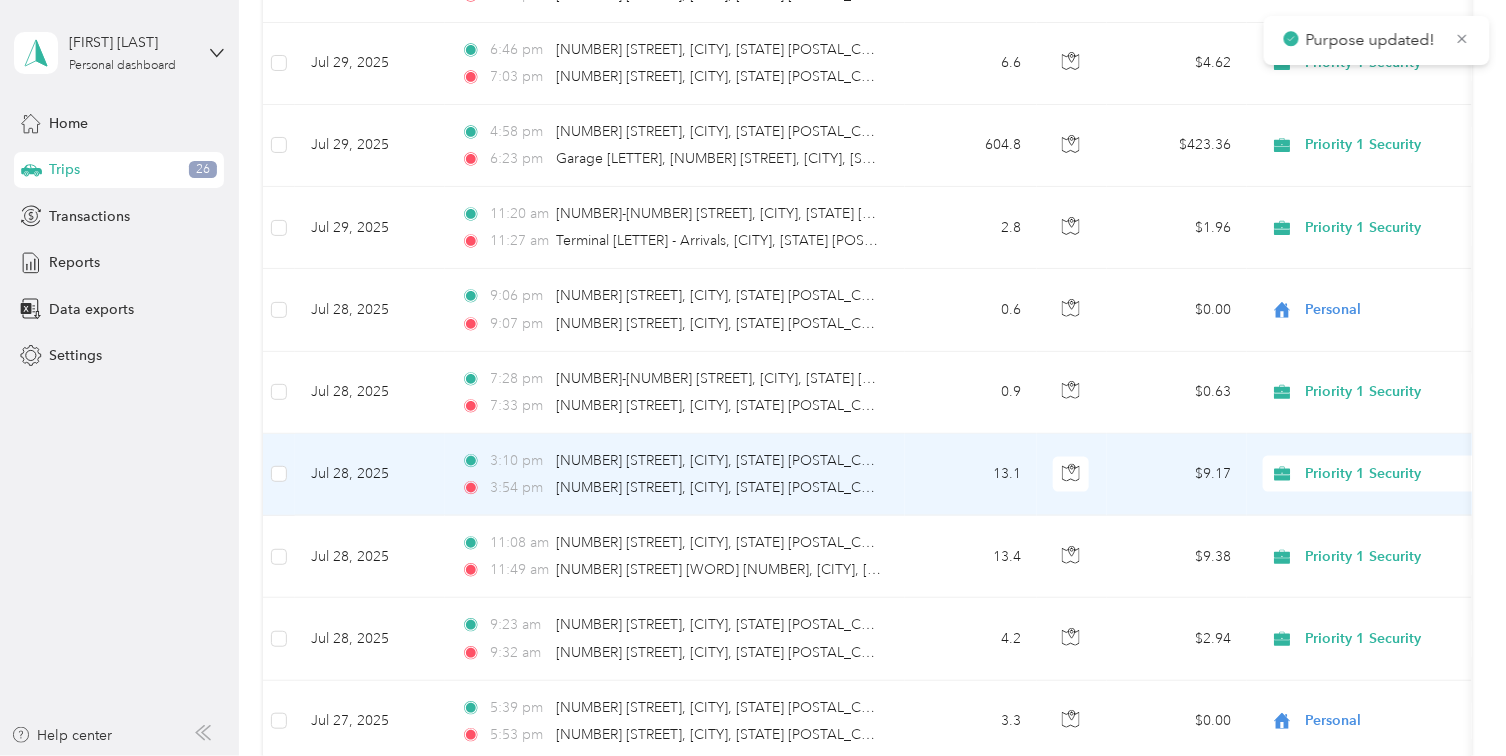 click on "Priority 1 Security" at bounding box center [1397, 474] 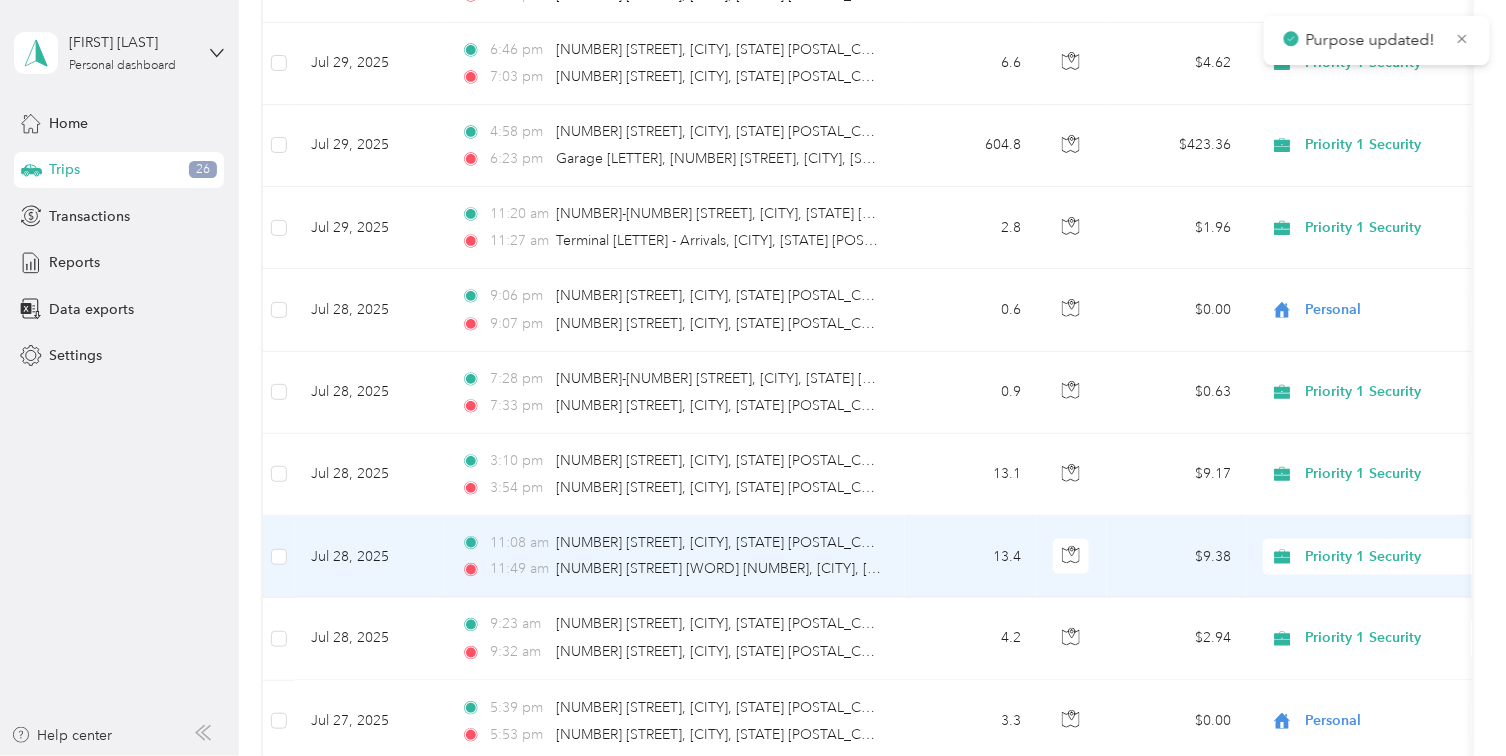 click on "Priority 1 Security" at bounding box center [1397, 557] 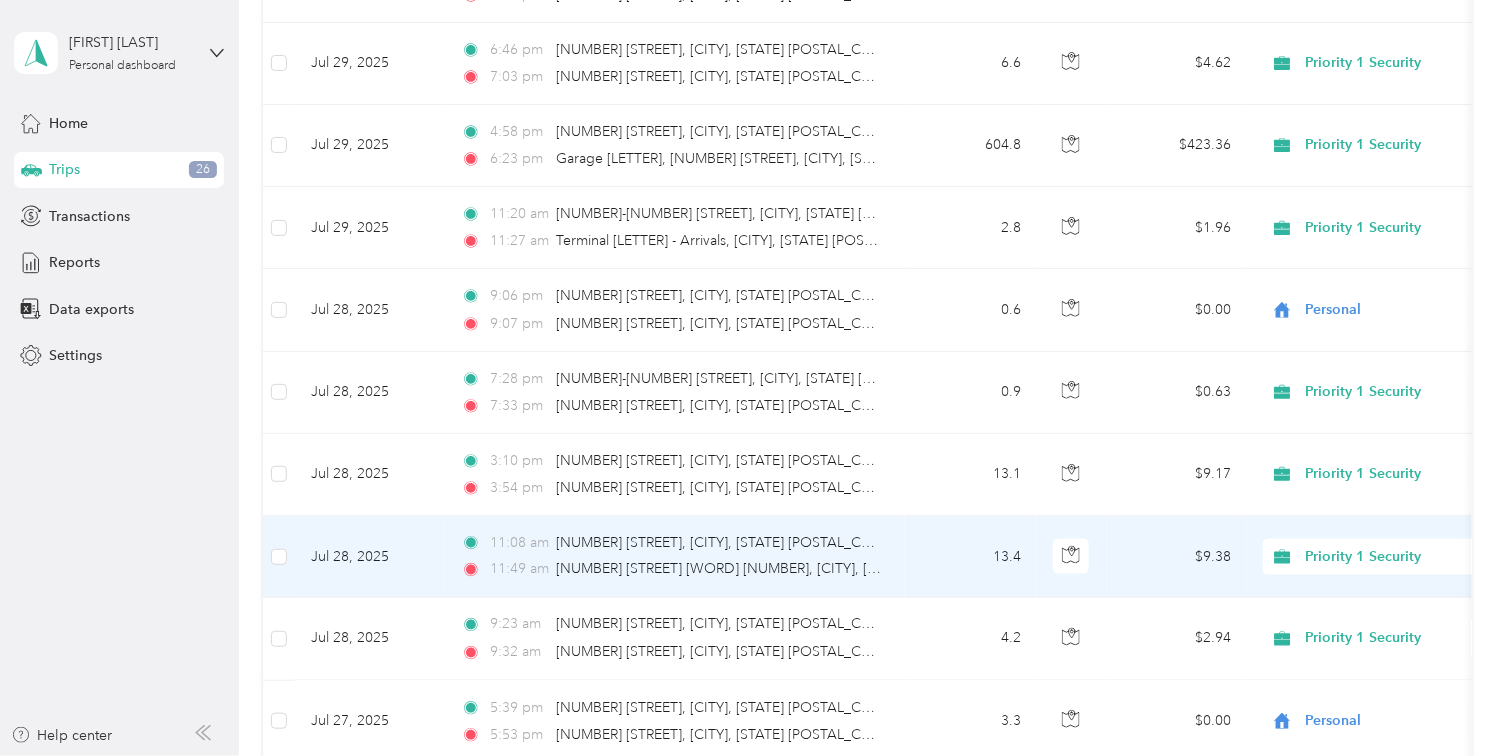 click on "Personal" at bounding box center [1400, 663] 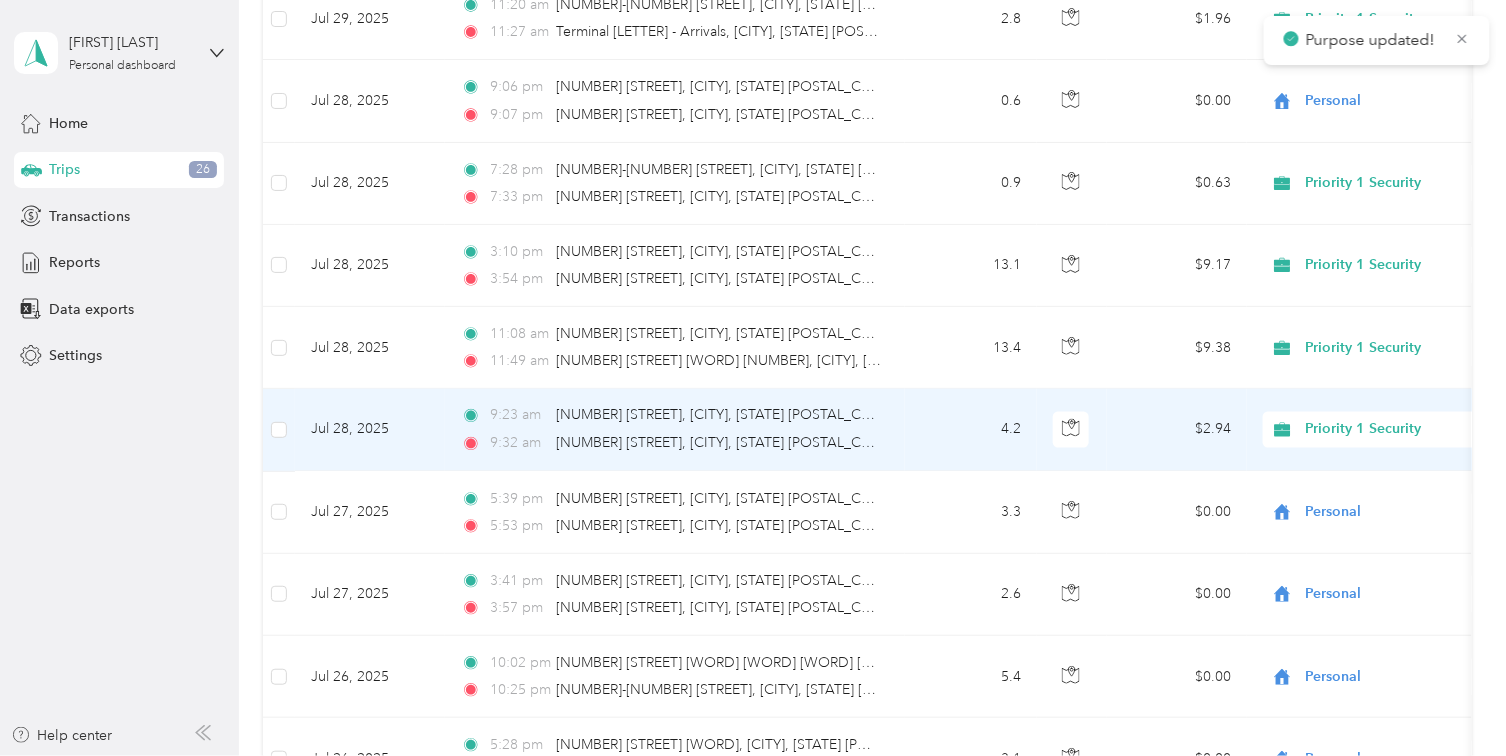 scroll, scrollTop: 3333, scrollLeft: 0, axis: vertical 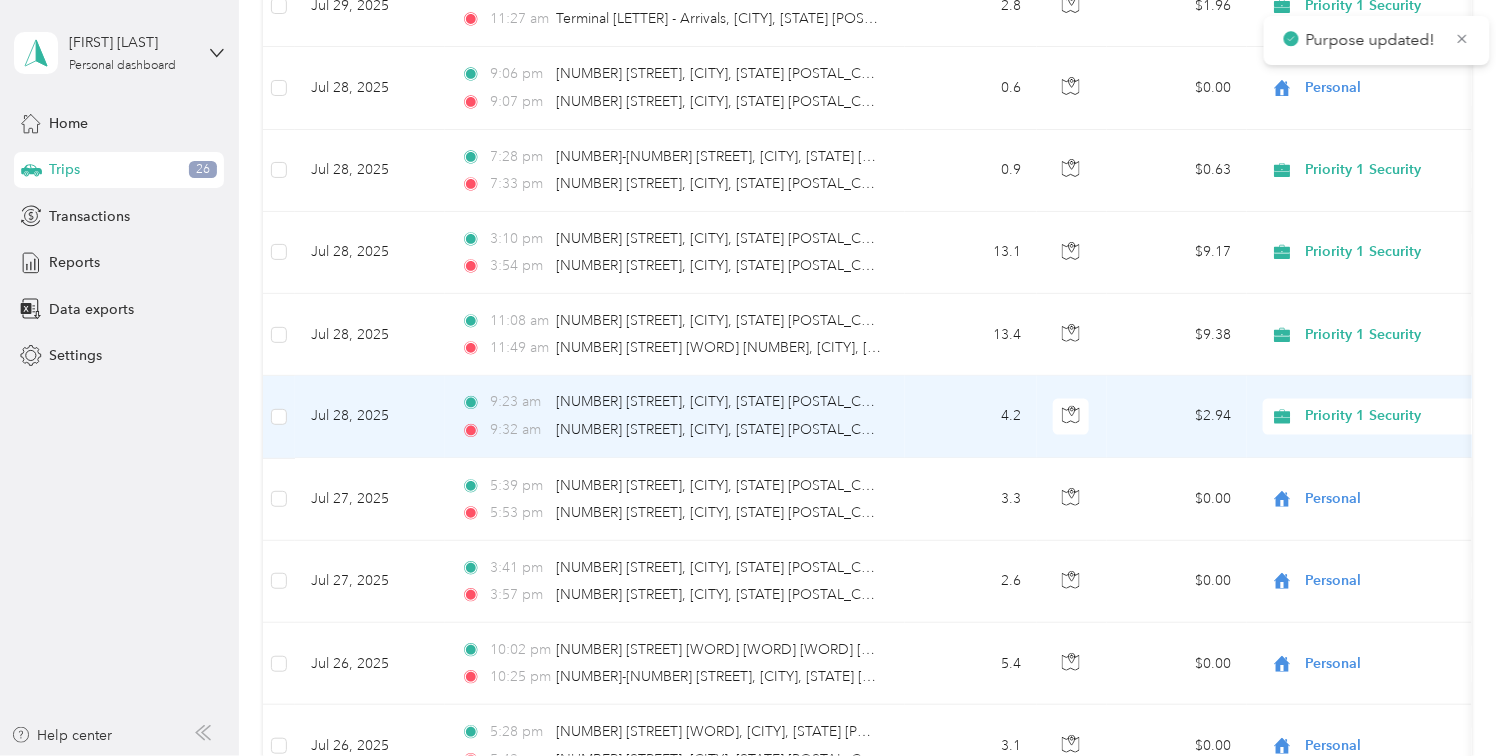 click on "Priority 1 Security" at bounding box center (1397, 417) 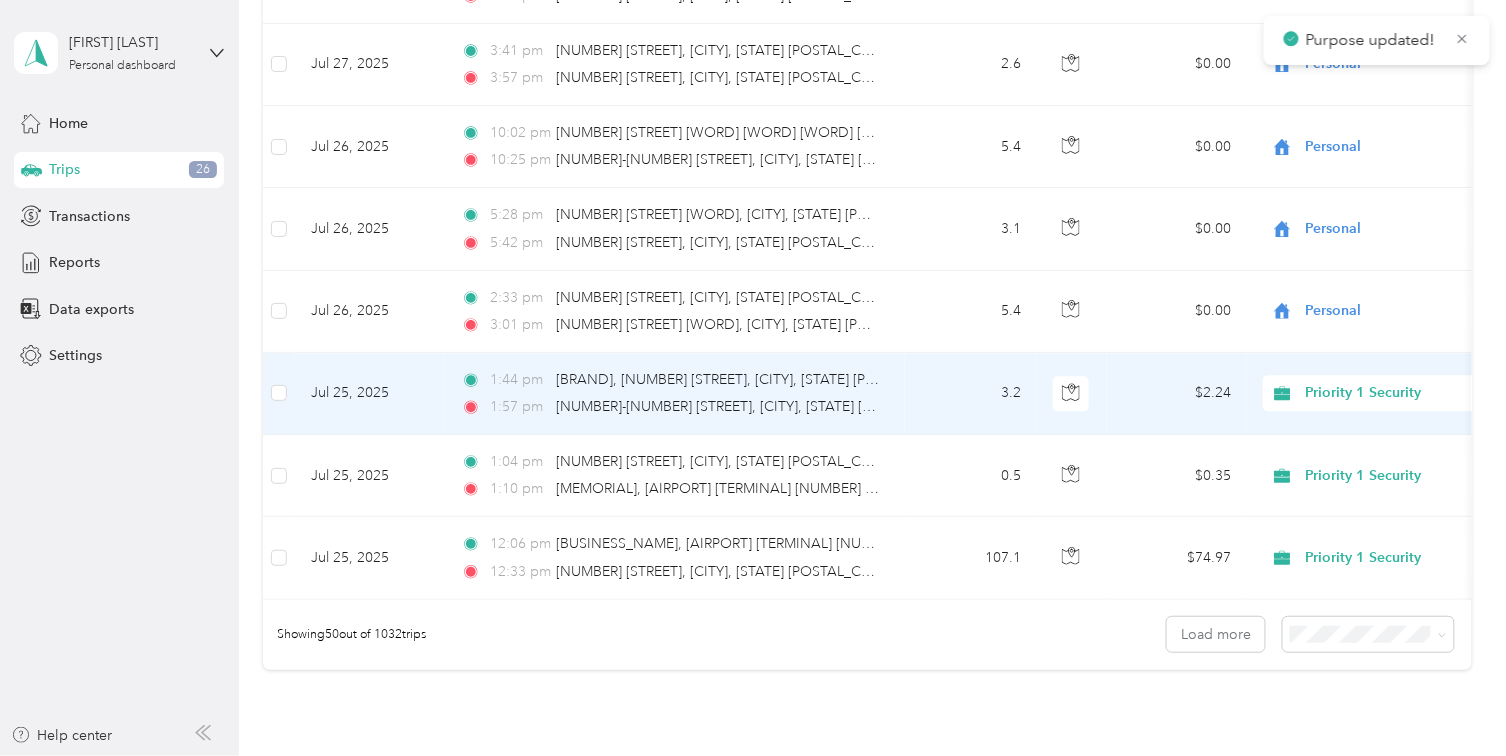 scroll, scrollTop: 3888, scrollLeft: 0, axis: vertical 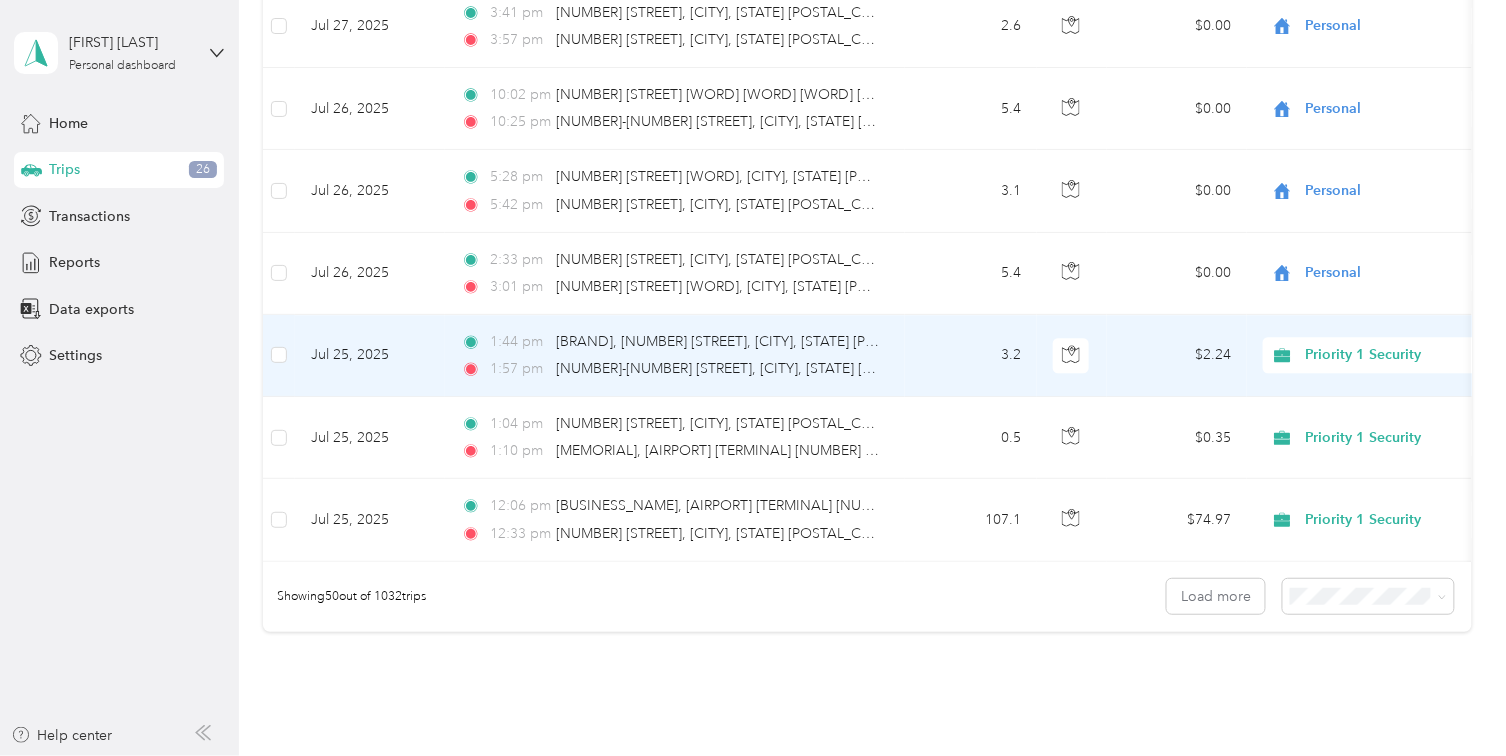 click on "Priority 1 Security" at bounding box center (1397, 355) 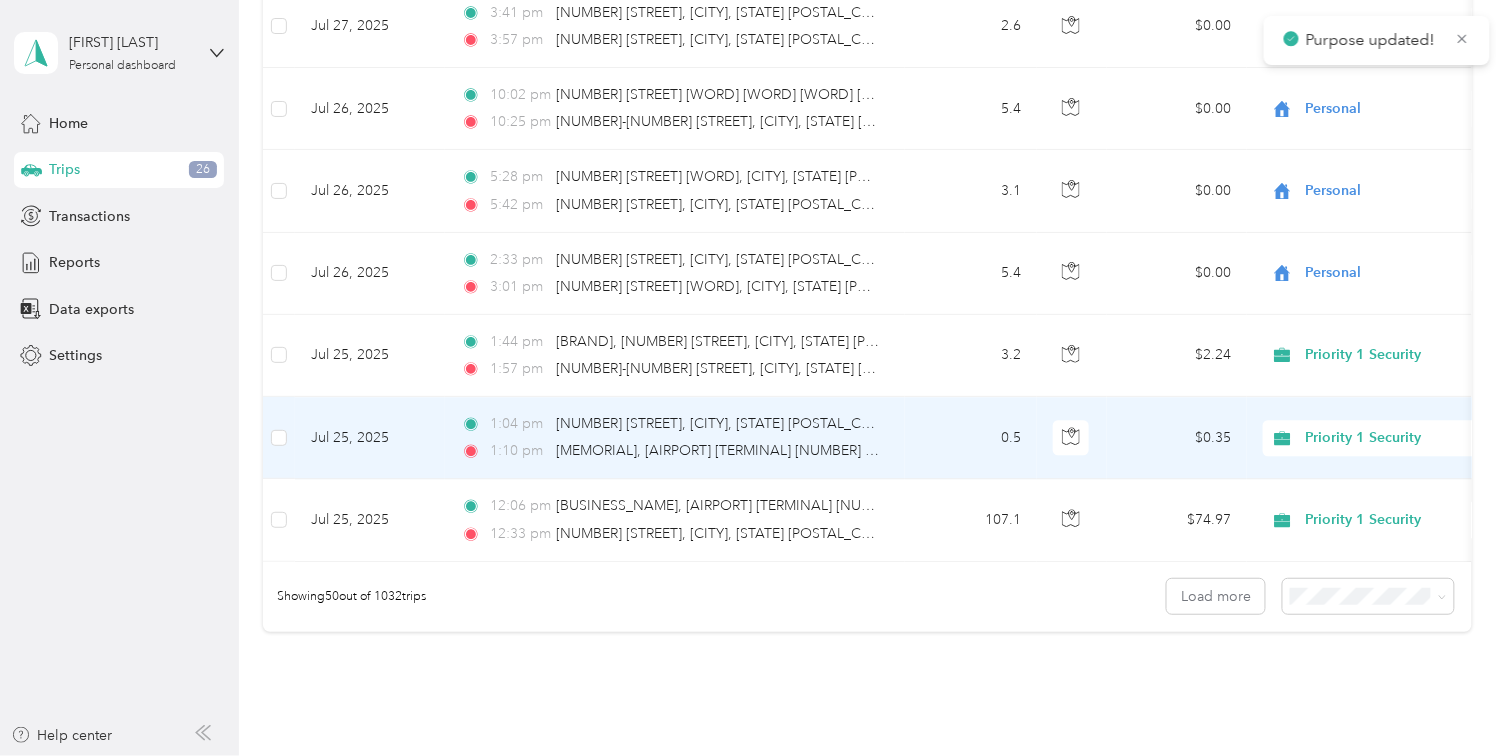 click on "Priority 1 Security" at bounding box center [1397, 438] 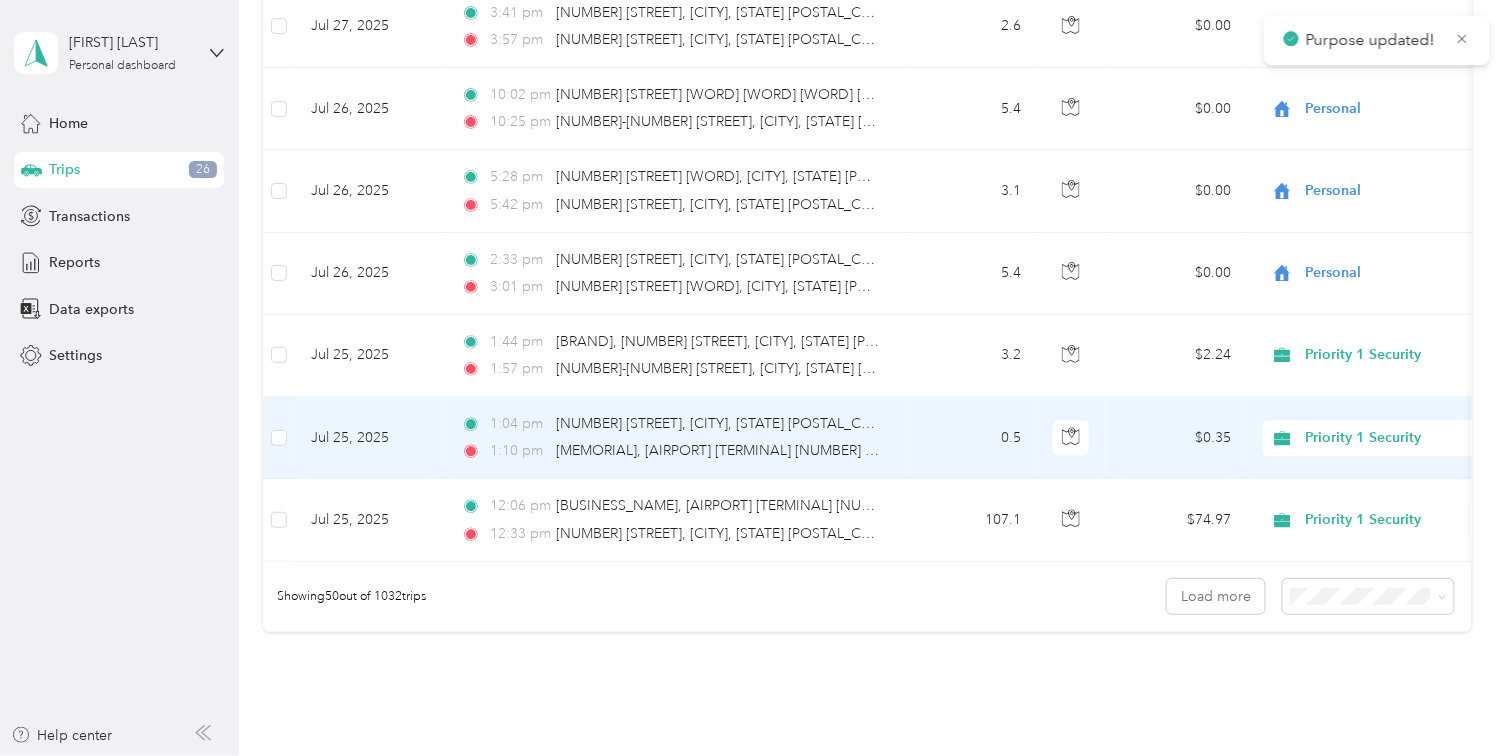 click on "Personal" at bounding box center (1400, 545) 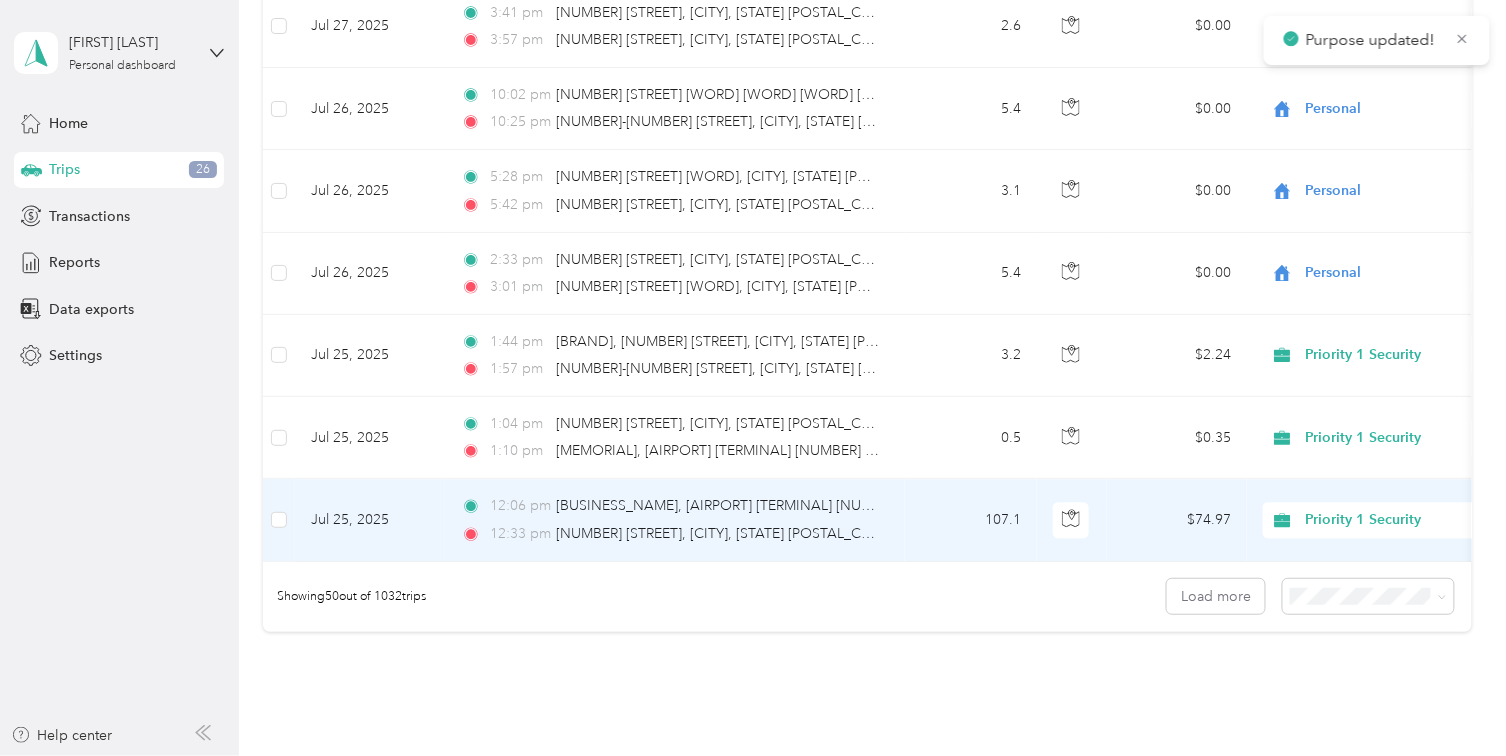 click on "Priority 1 Security" at bounding box center [1397, 520] 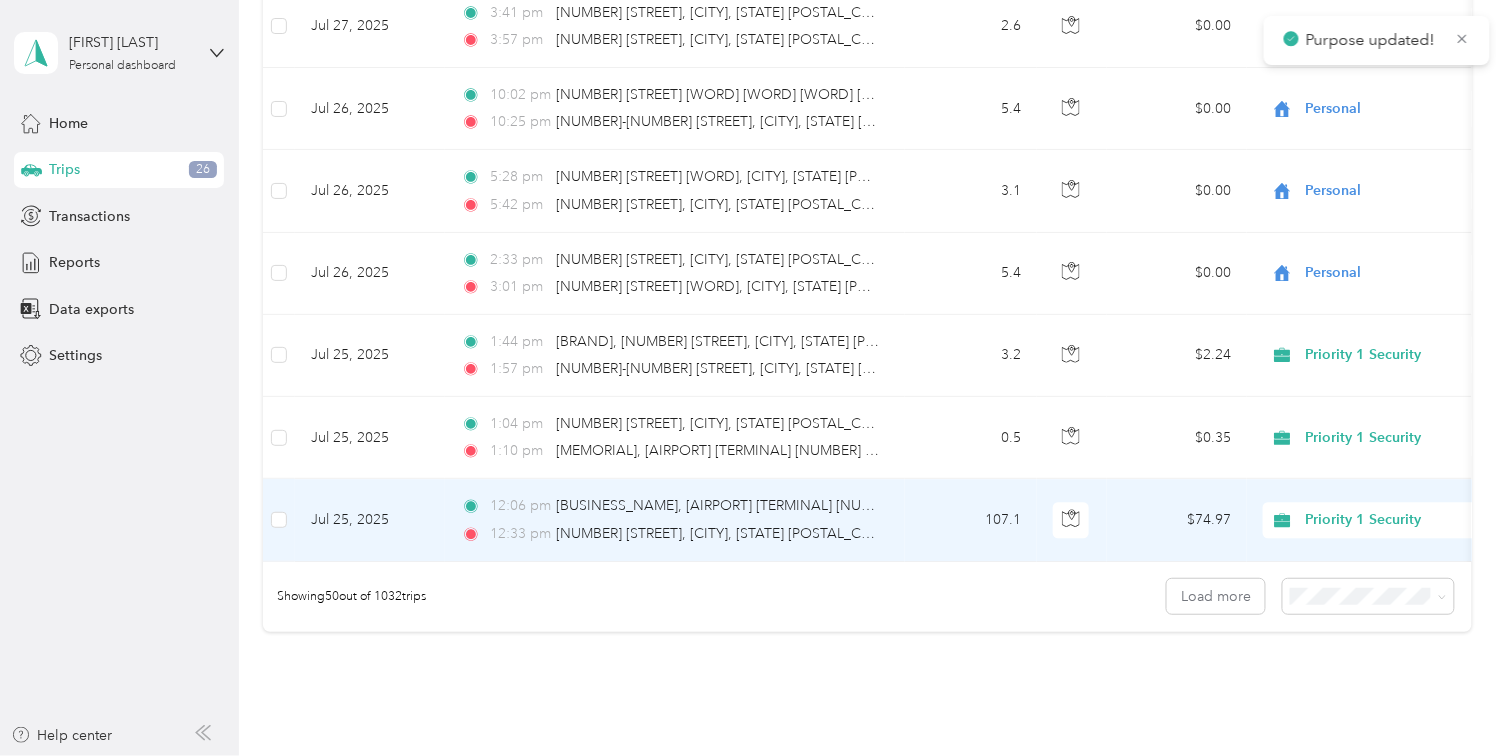 click on "Personal" at bounding box center [1400, 628] 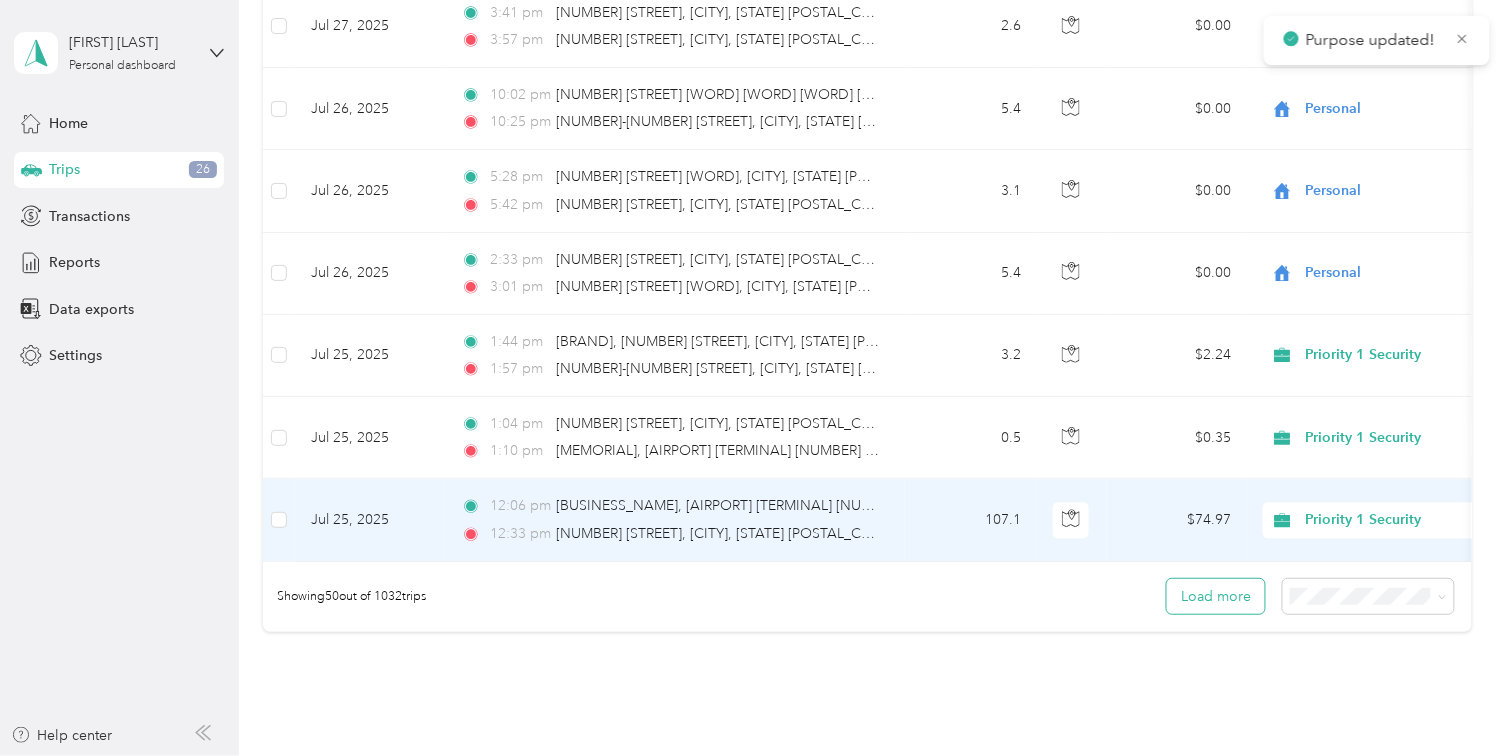 click on "Load more" at bounding box center (1216, 596) 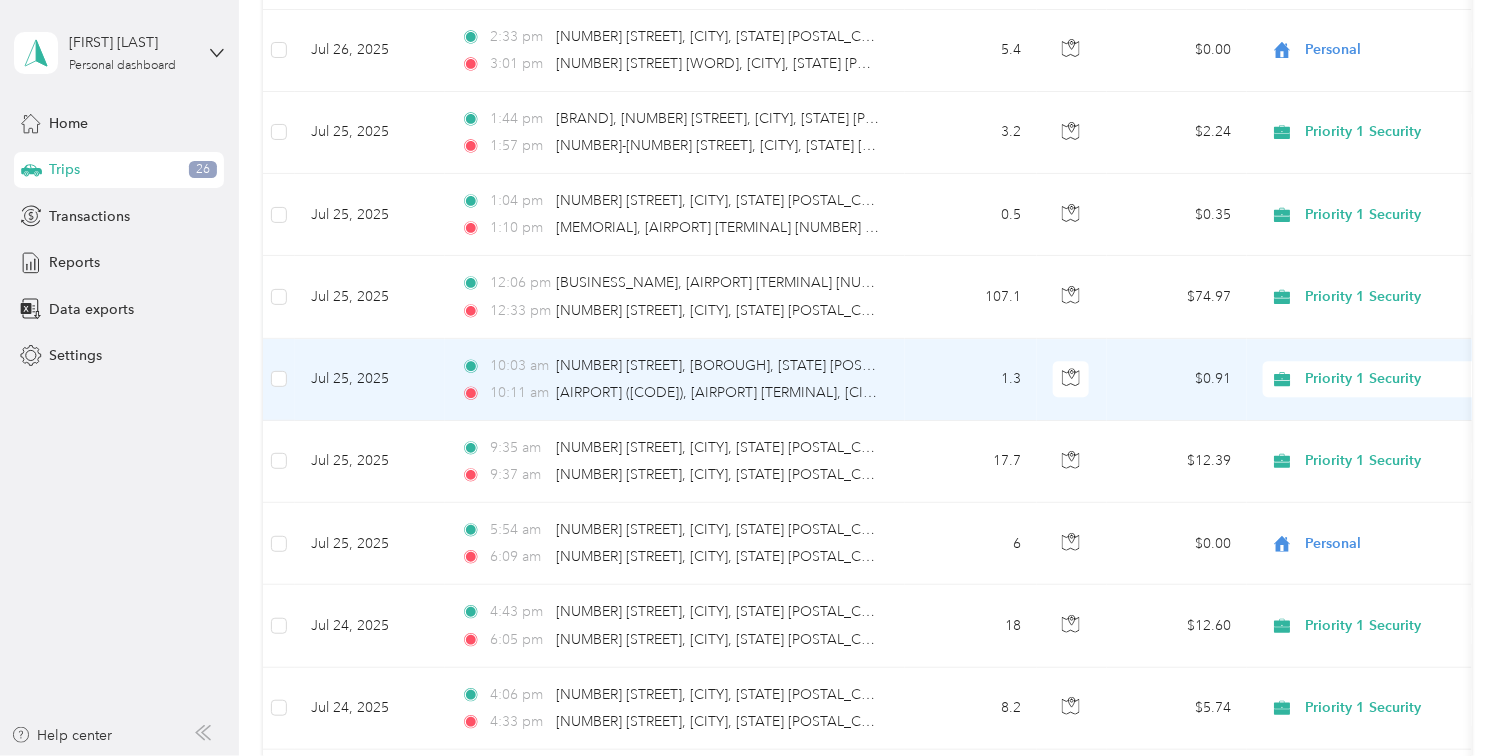 scroll, scrollTop: 4222, scrollLeft: 0, axis: vertical 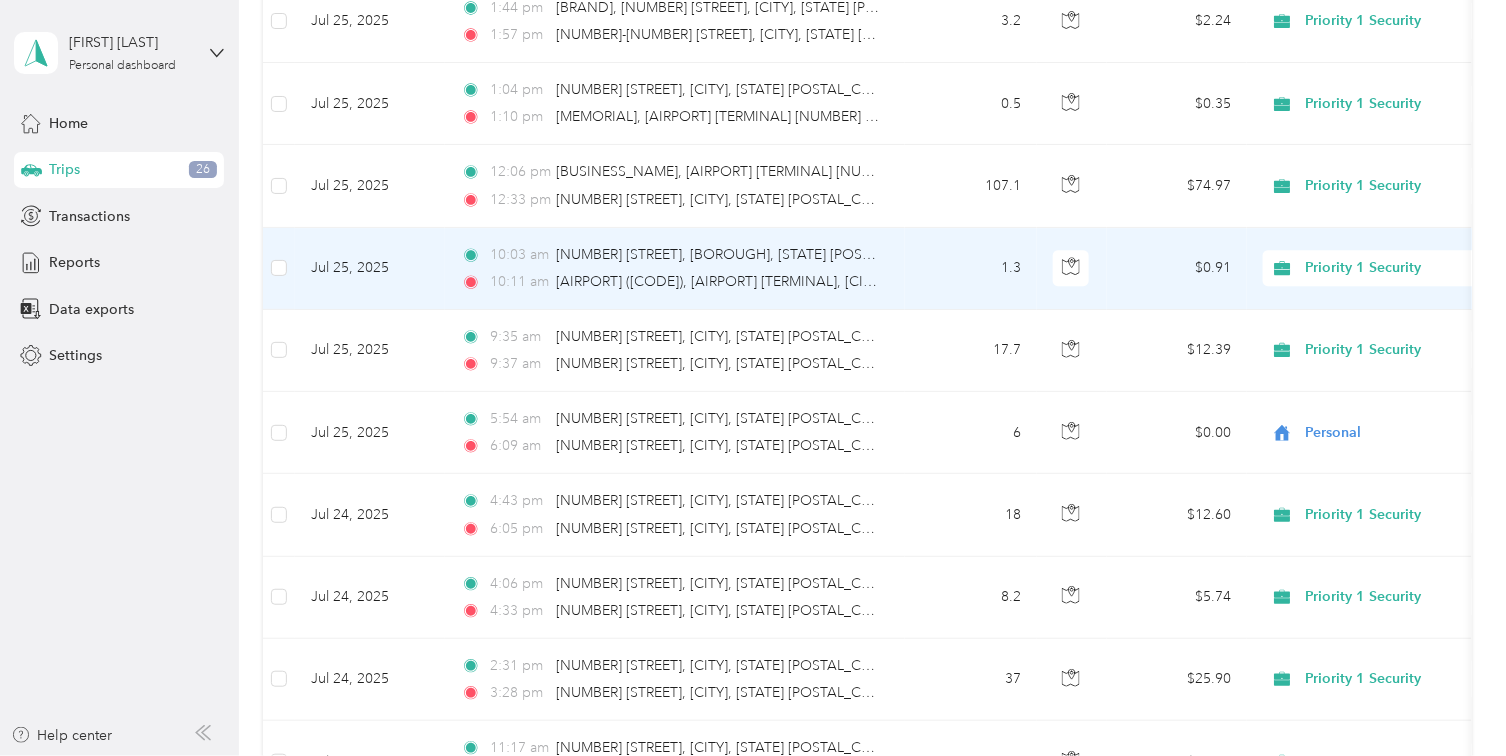 click on "Priority 1 Security" at bounding box center (1397, 268) 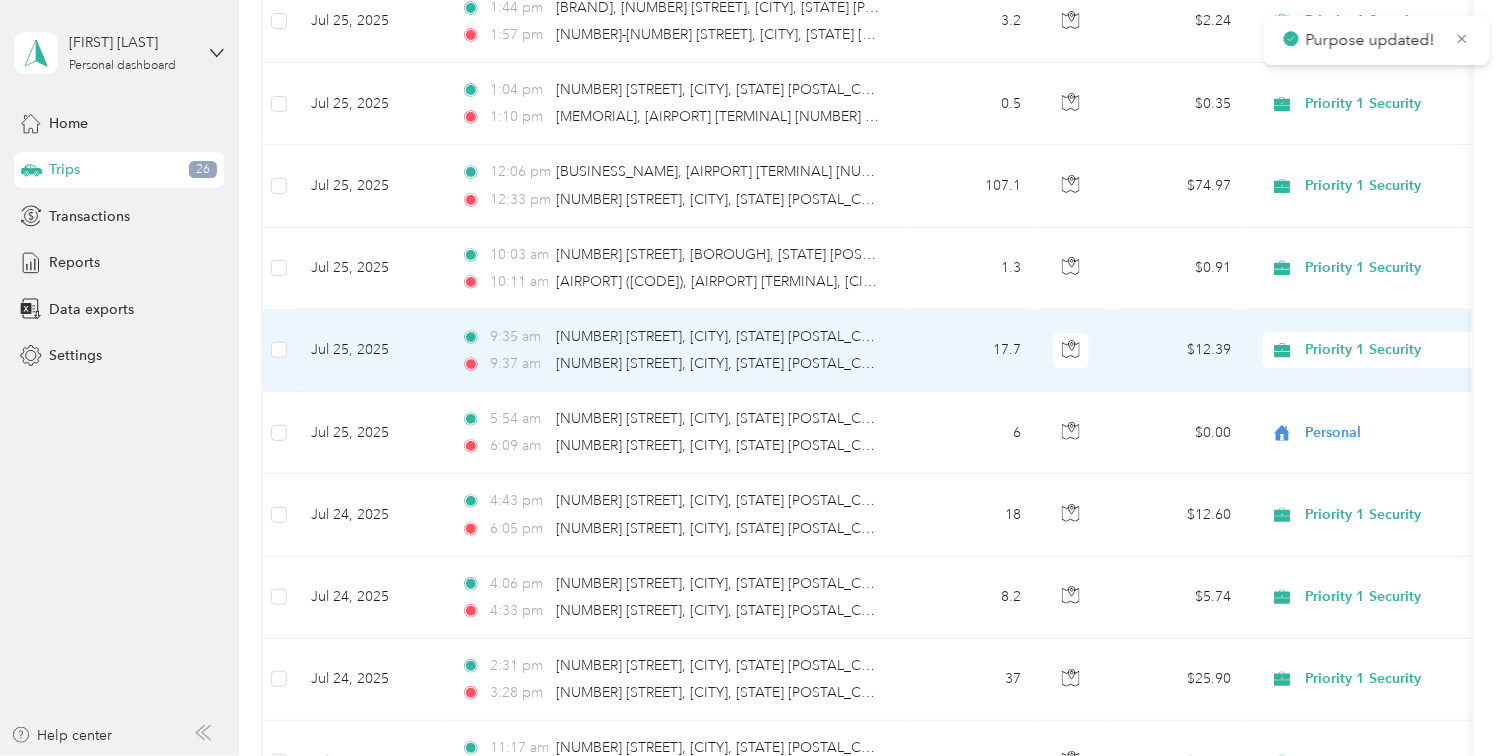 click on "Priority 1 Security" at bounding box center (1397, 350) 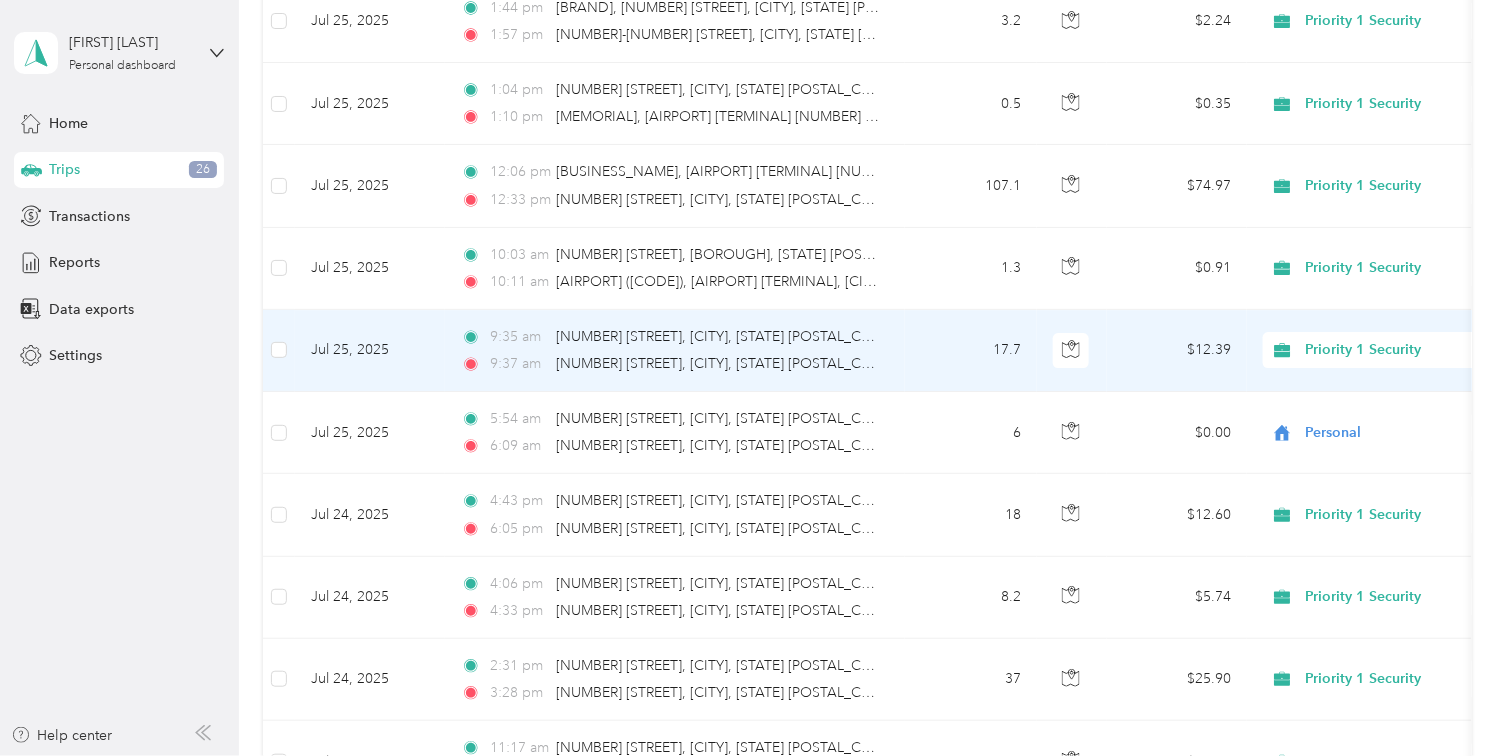click on "Personal" at bounding box center (1383, 451) 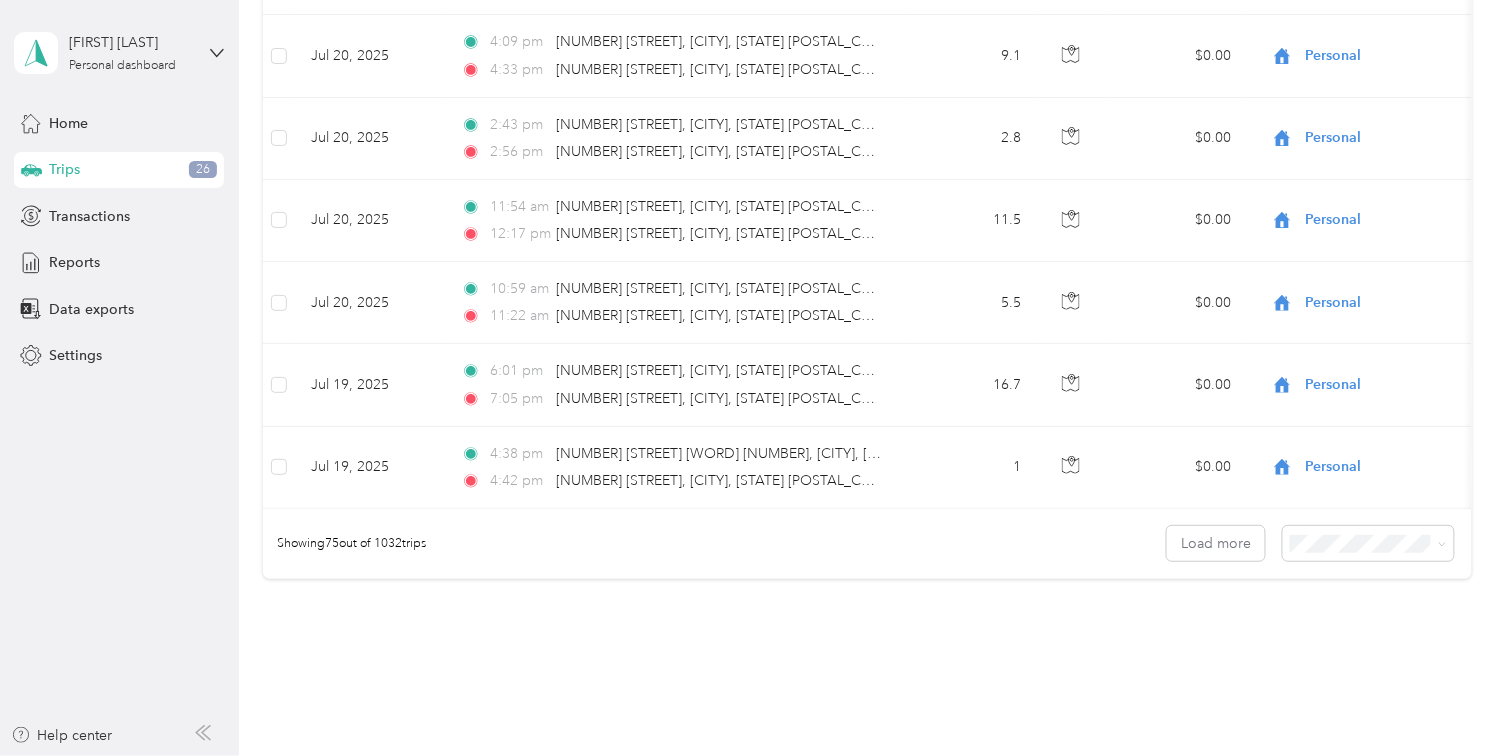 scroll, scrollTop: 6000, scrollLeft: 0, axis: vertical 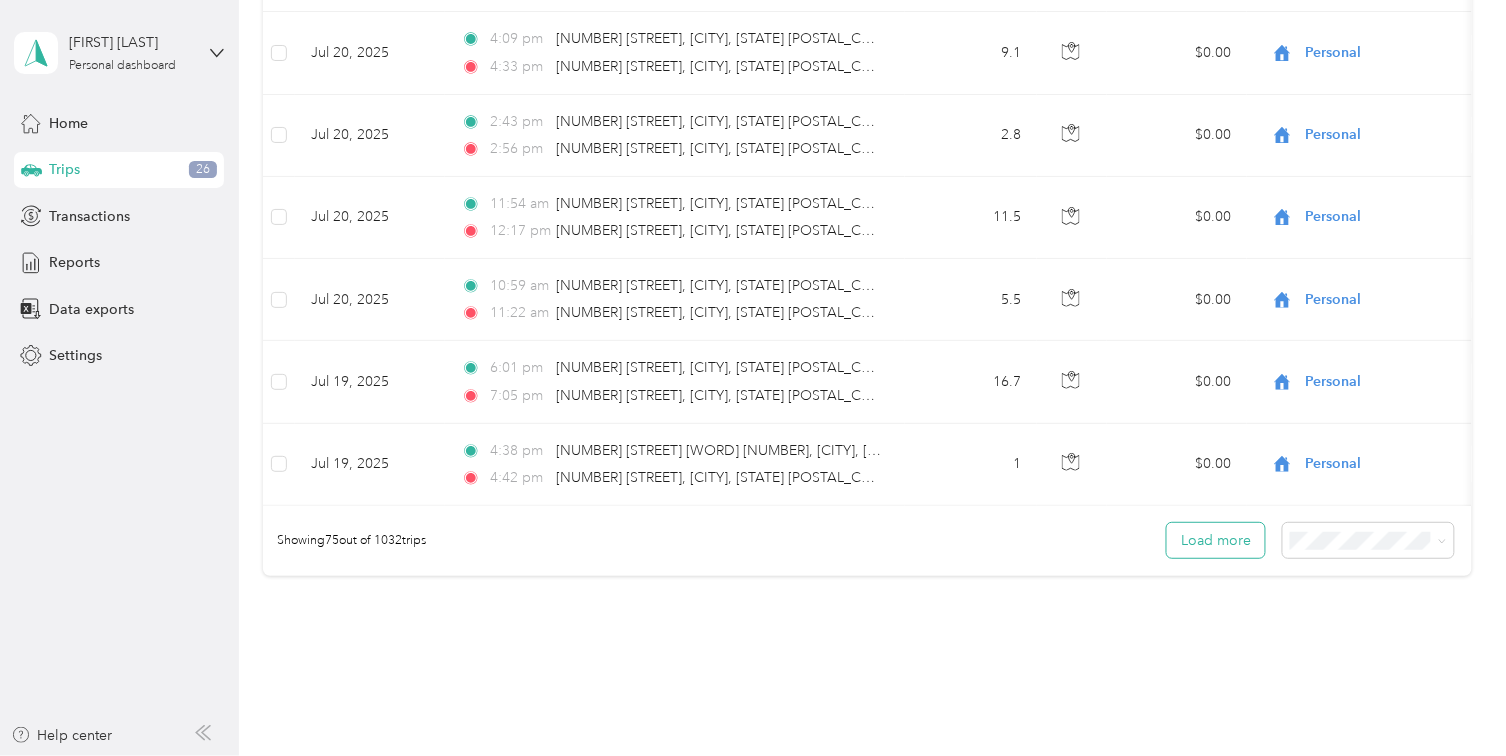click on "Load more" at bounding box center (1216, 540) 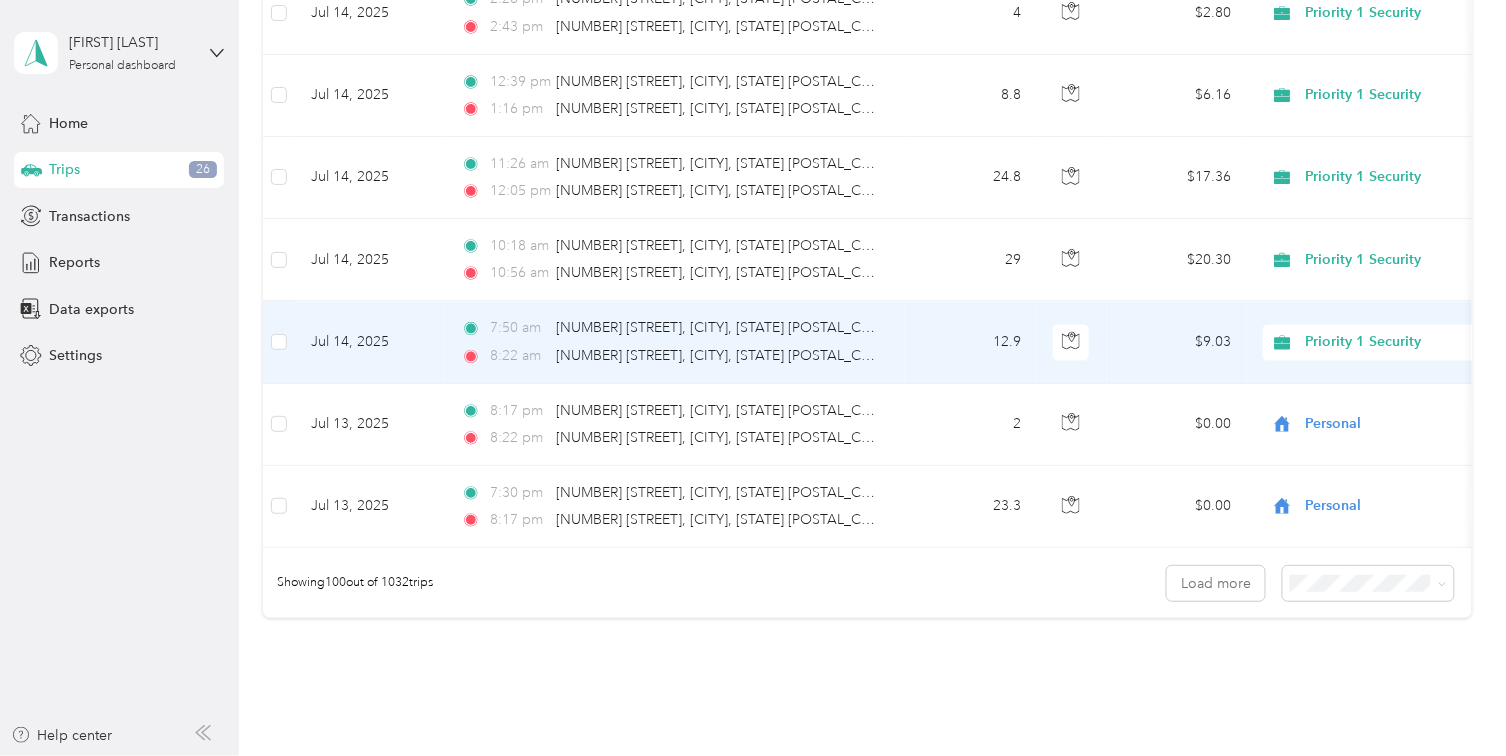 scroll, scrollTop: 8111, scrollLeft: 0, axis: vertical 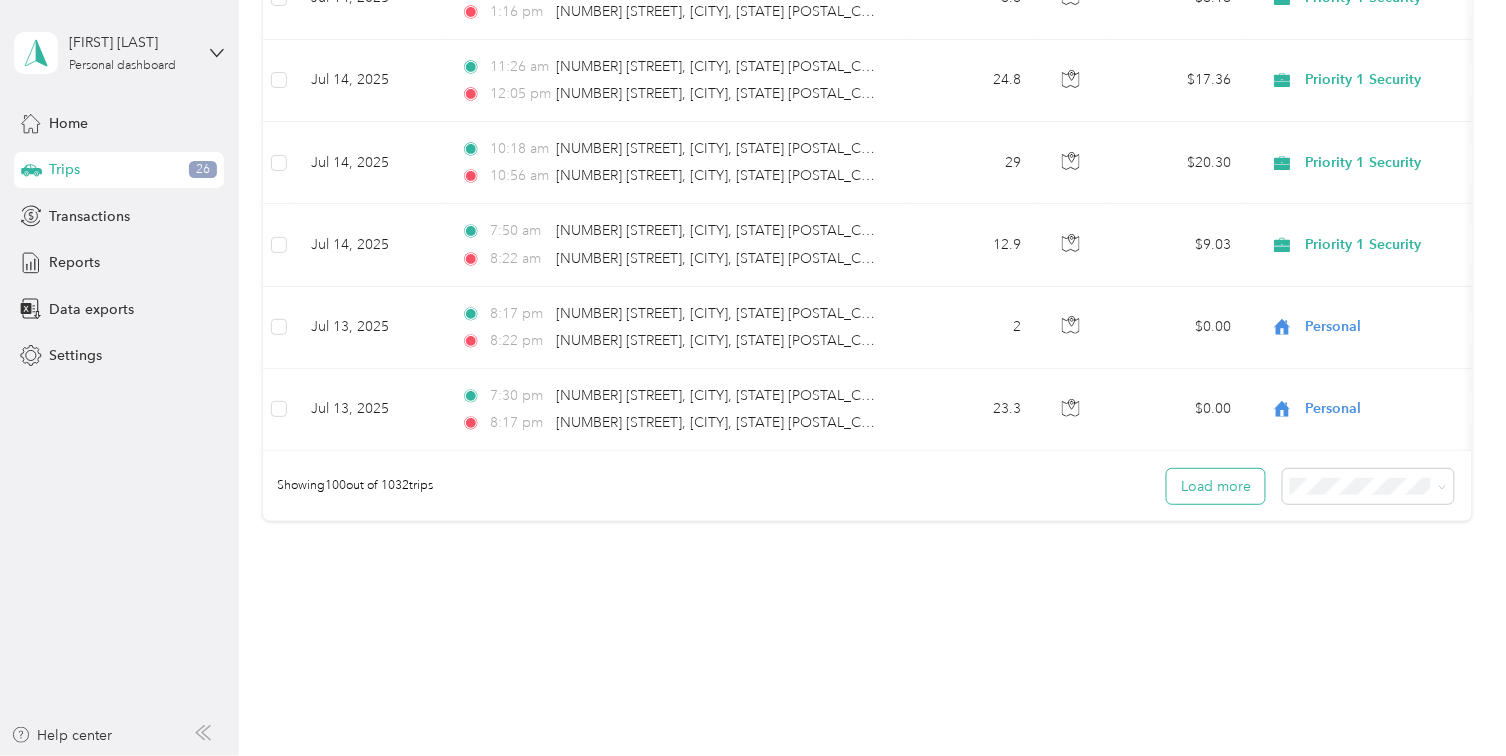 drag, startPoint x: 1197, startPoint y: 498, endPoint x: 1508, endPoint y: 408, distance: 323.7607 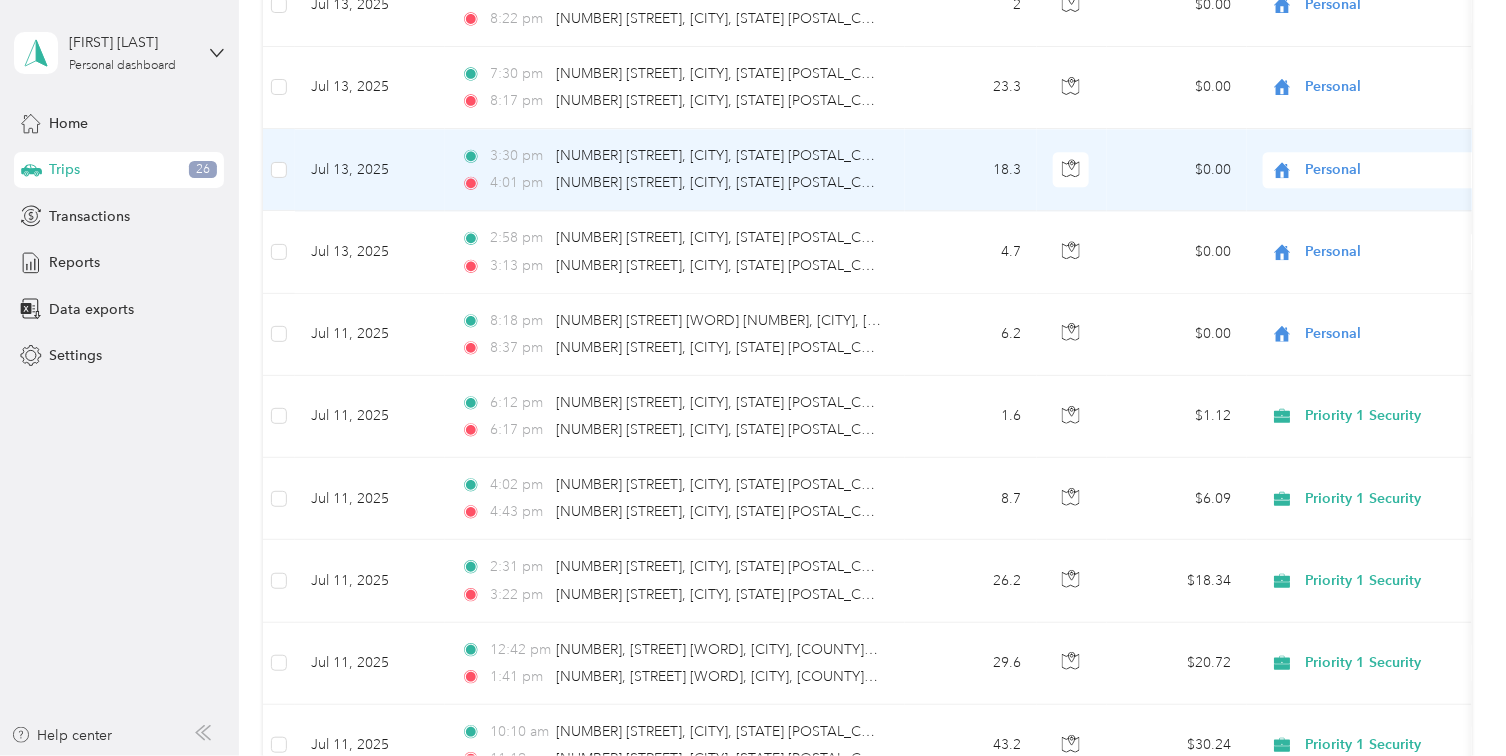 scroll, scrollTop: 8444, scrollLeft: 0, axis: vertical 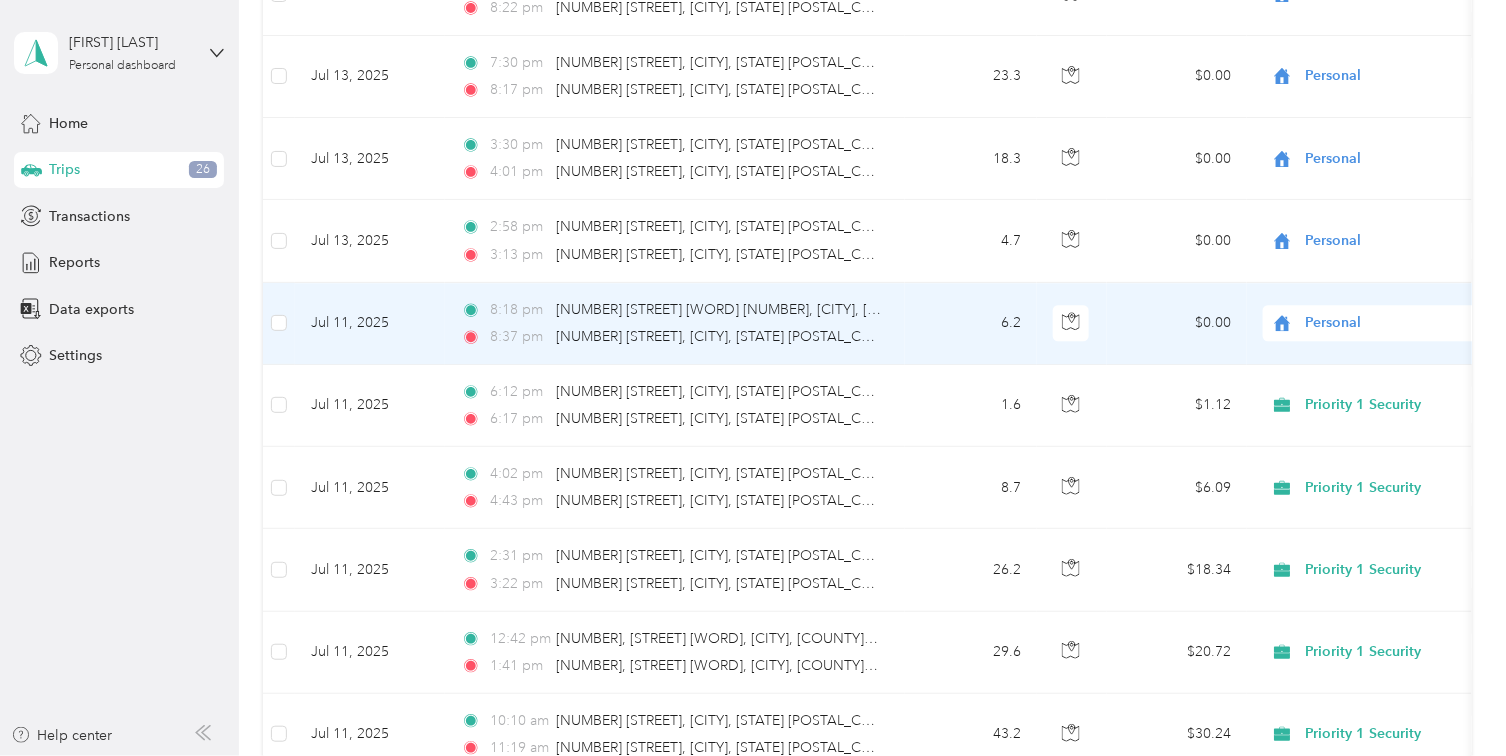 click on "Personal" at bounding box center (1397, 323) 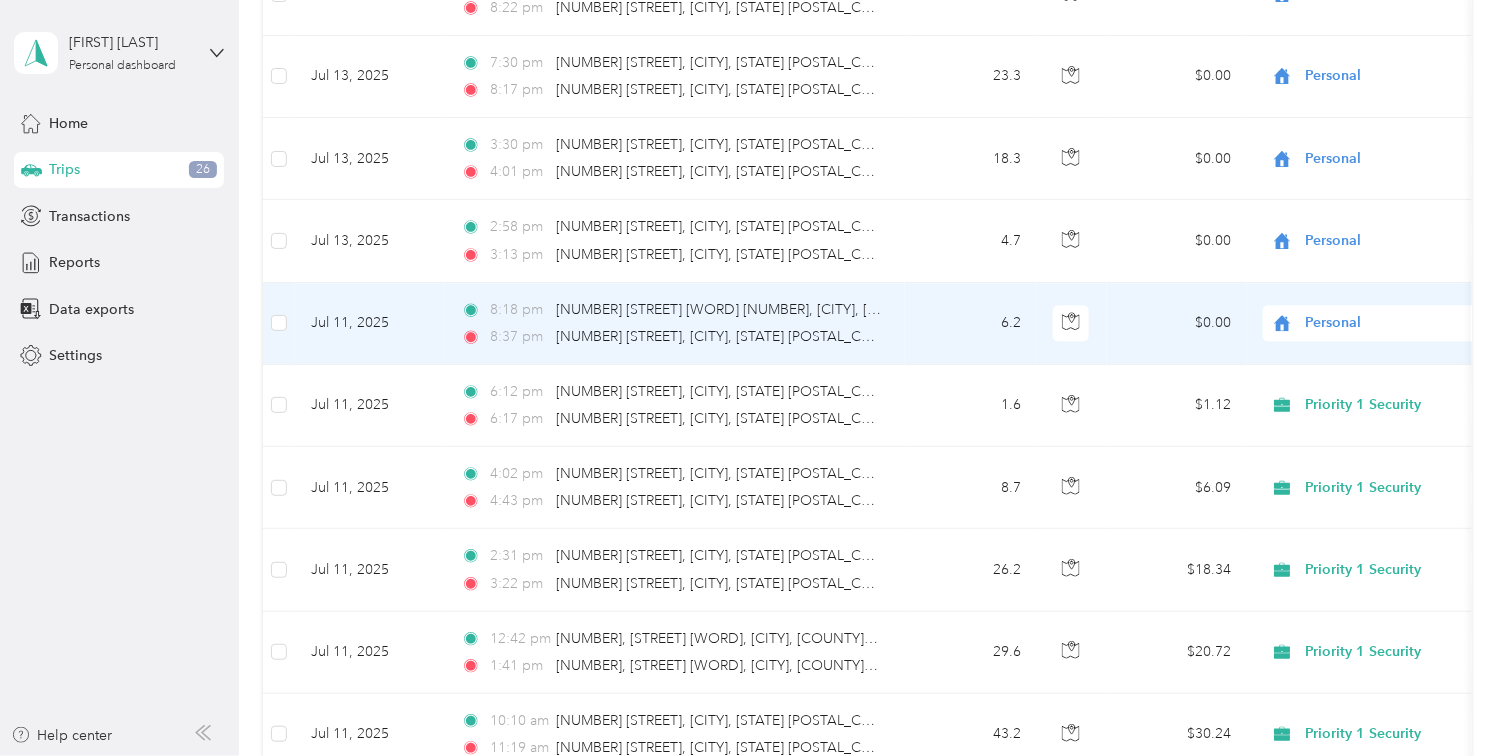 click on "Priority 1 Security" at bounding box center [1383, 364] 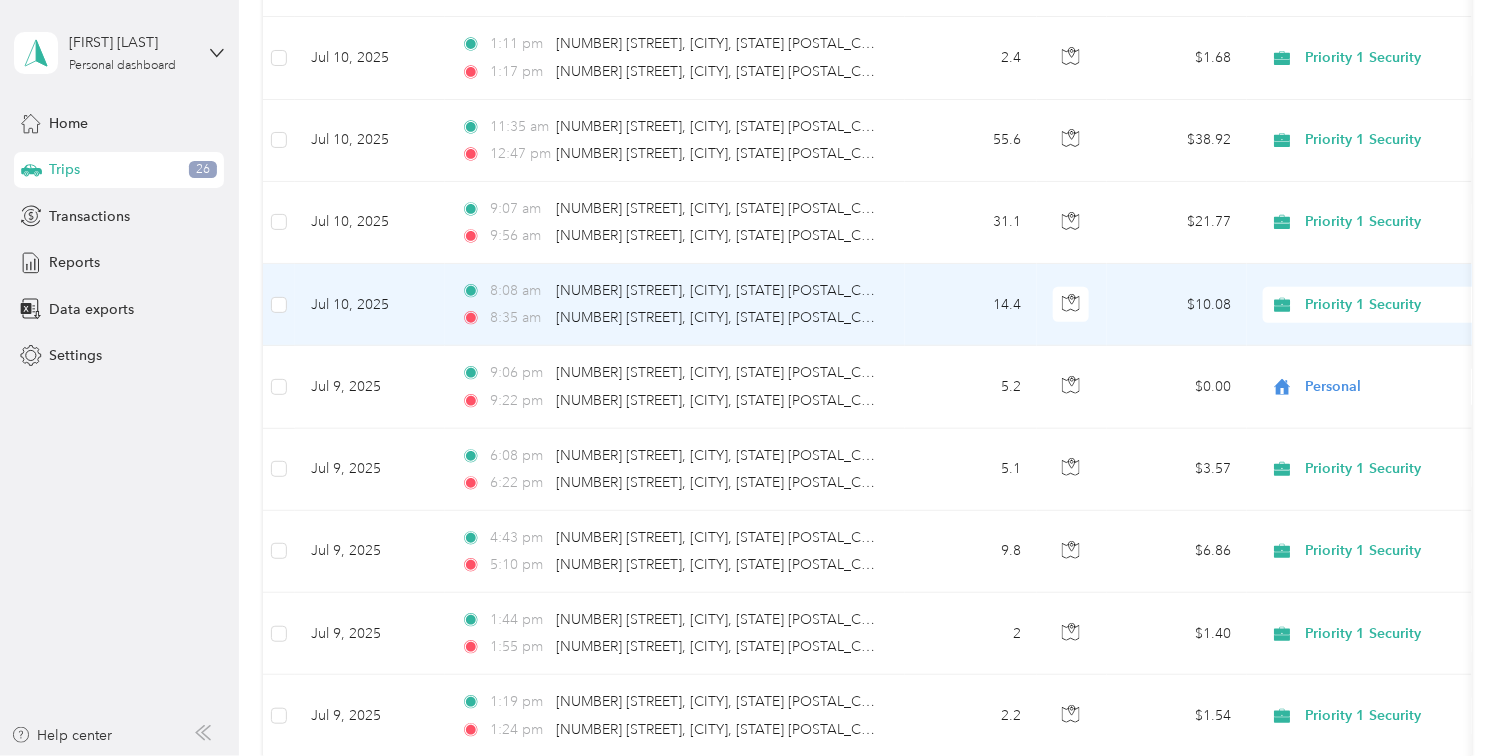 scroll, scrollTop: 9666, scrollLeft: 0, axis: vertical 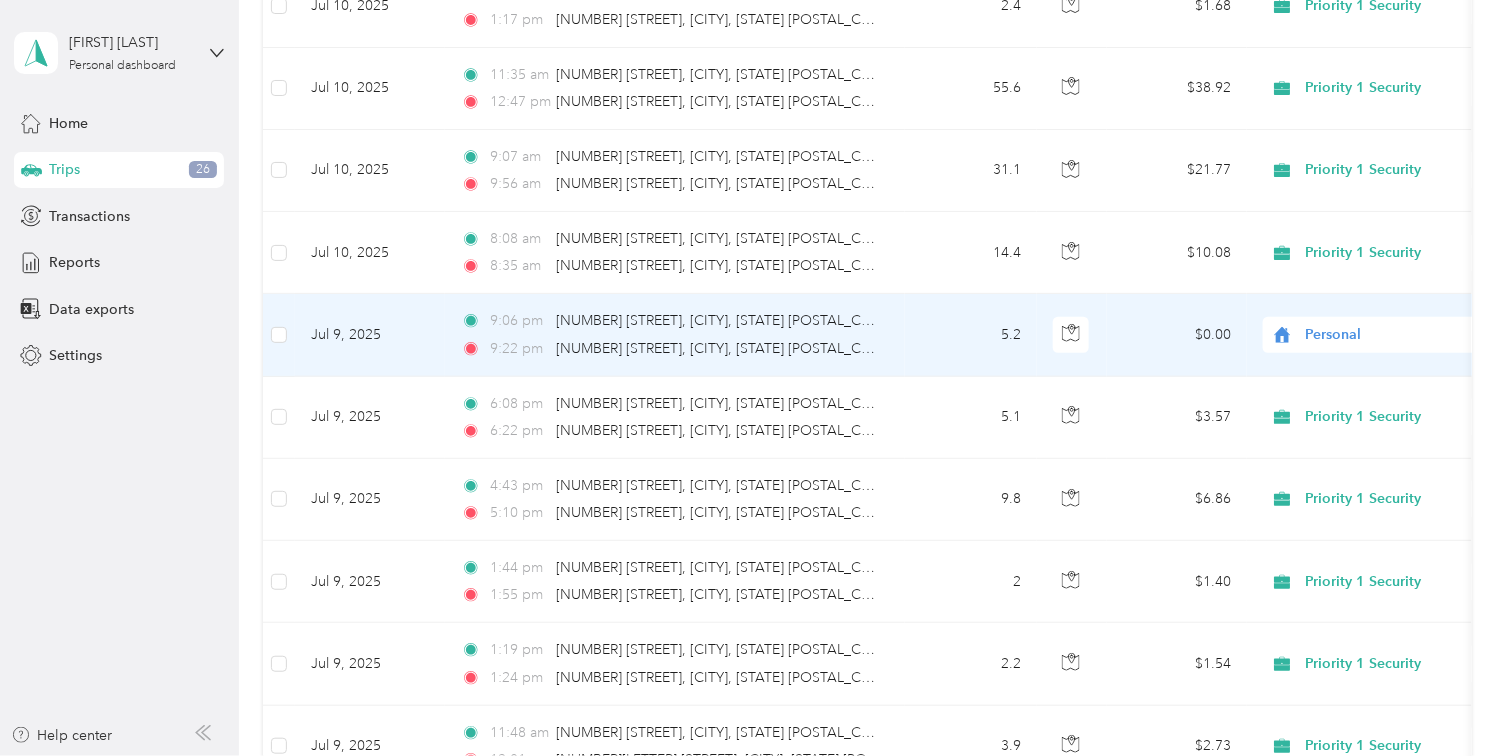 click on "Personal" at bounding box center (1397, 335) 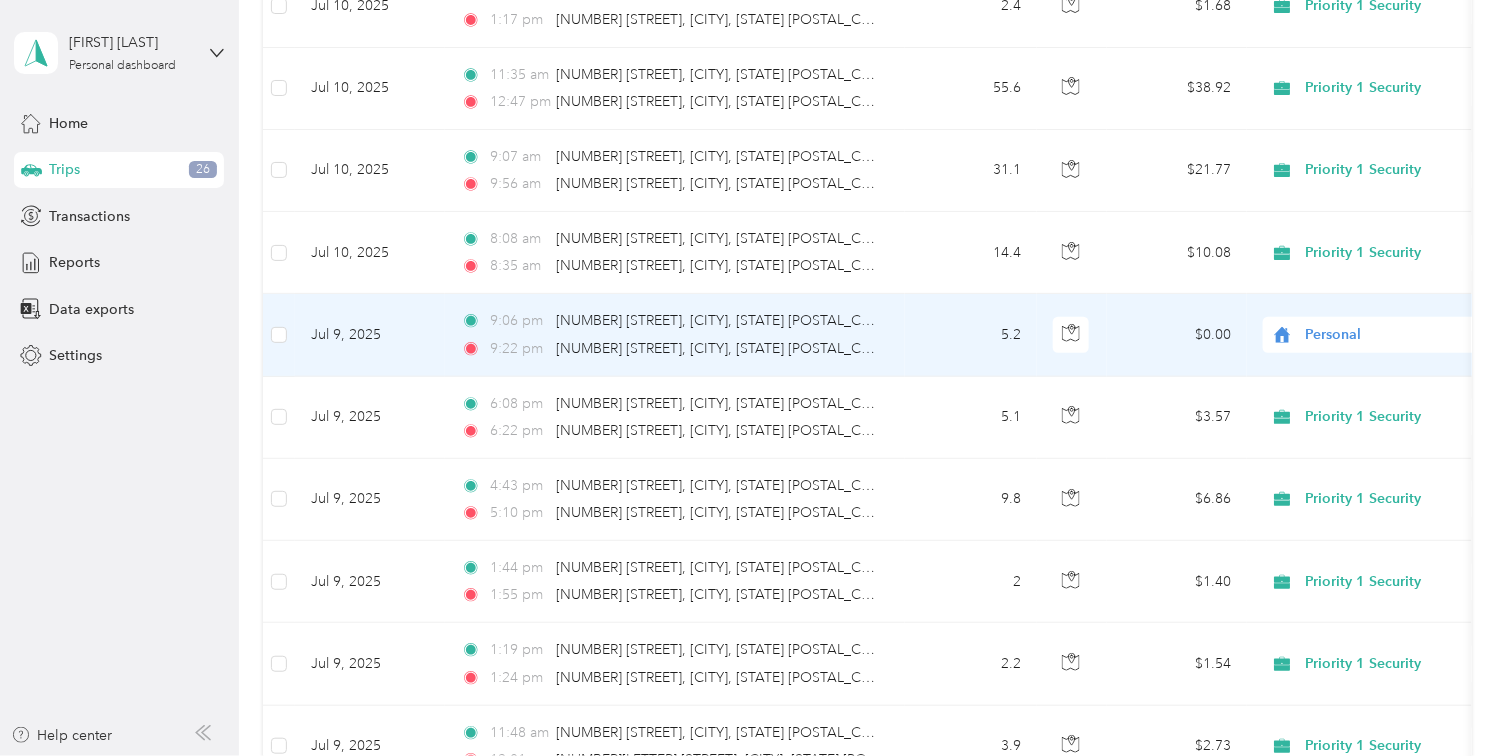 click on "Priority 1 Security" at bounding box center (1400, 376) 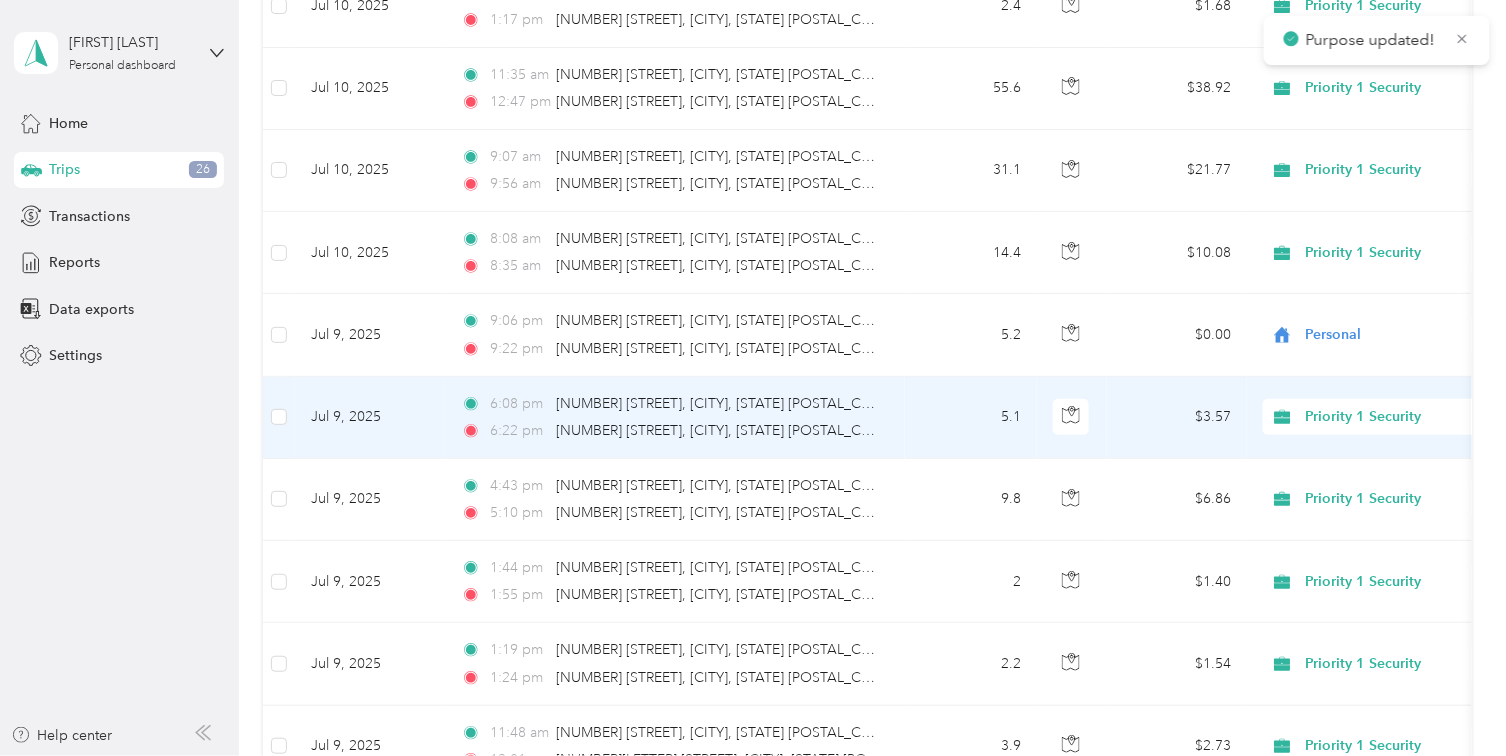 scroll, scrollTop: 10111, scrollLeft: 0, axis: vertical 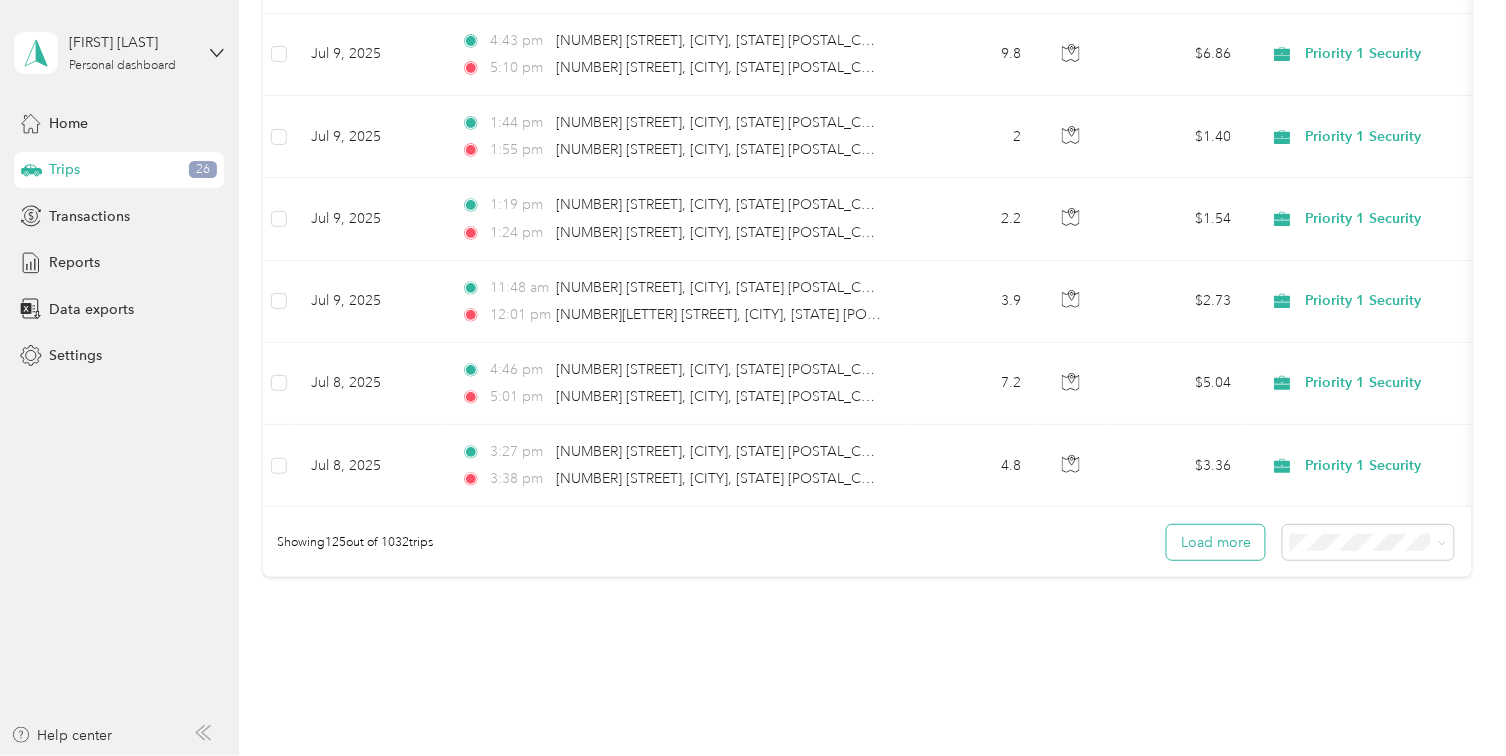 click on "Load more" at bounding box center (1216, 542) 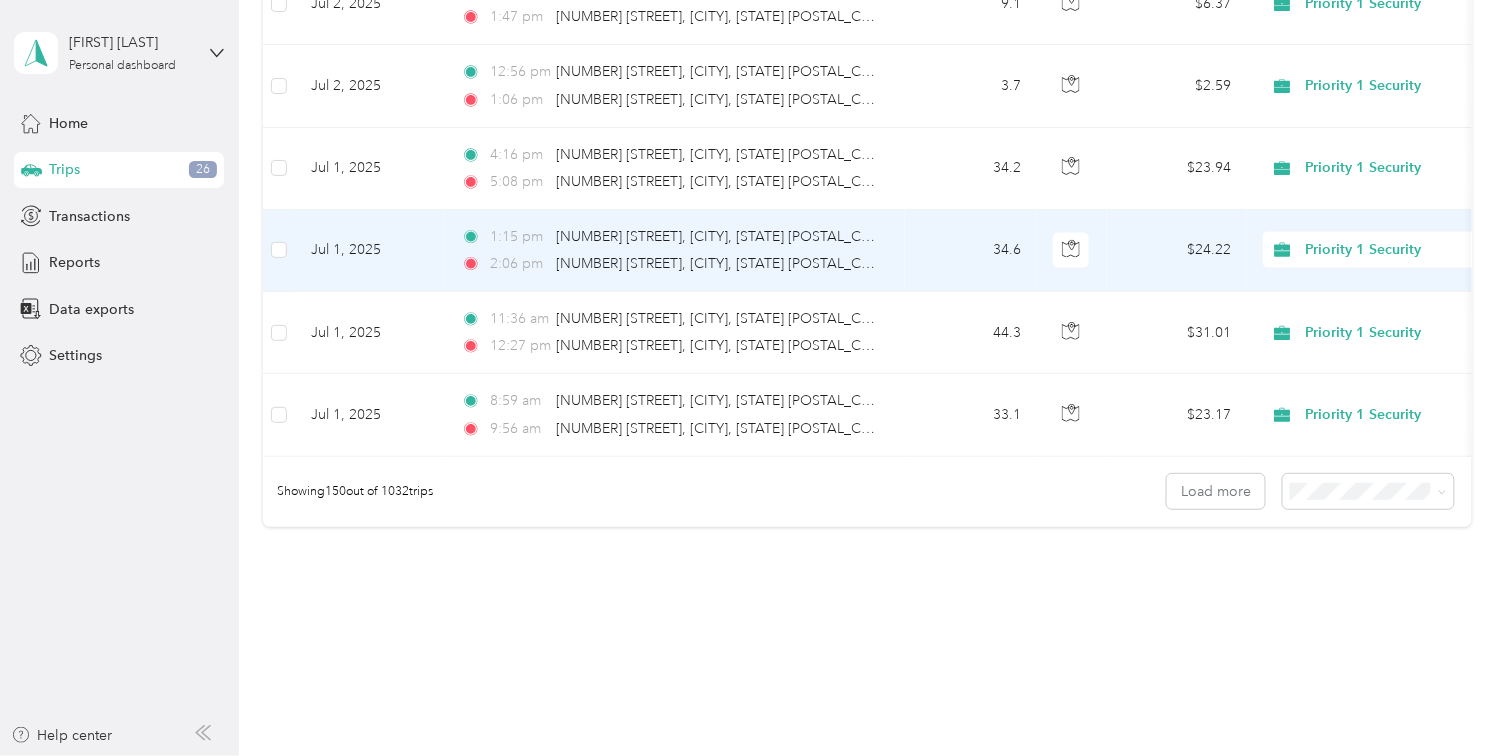 scroll, scrollTop: 12222, scrollLeft: 0, axis: vertical 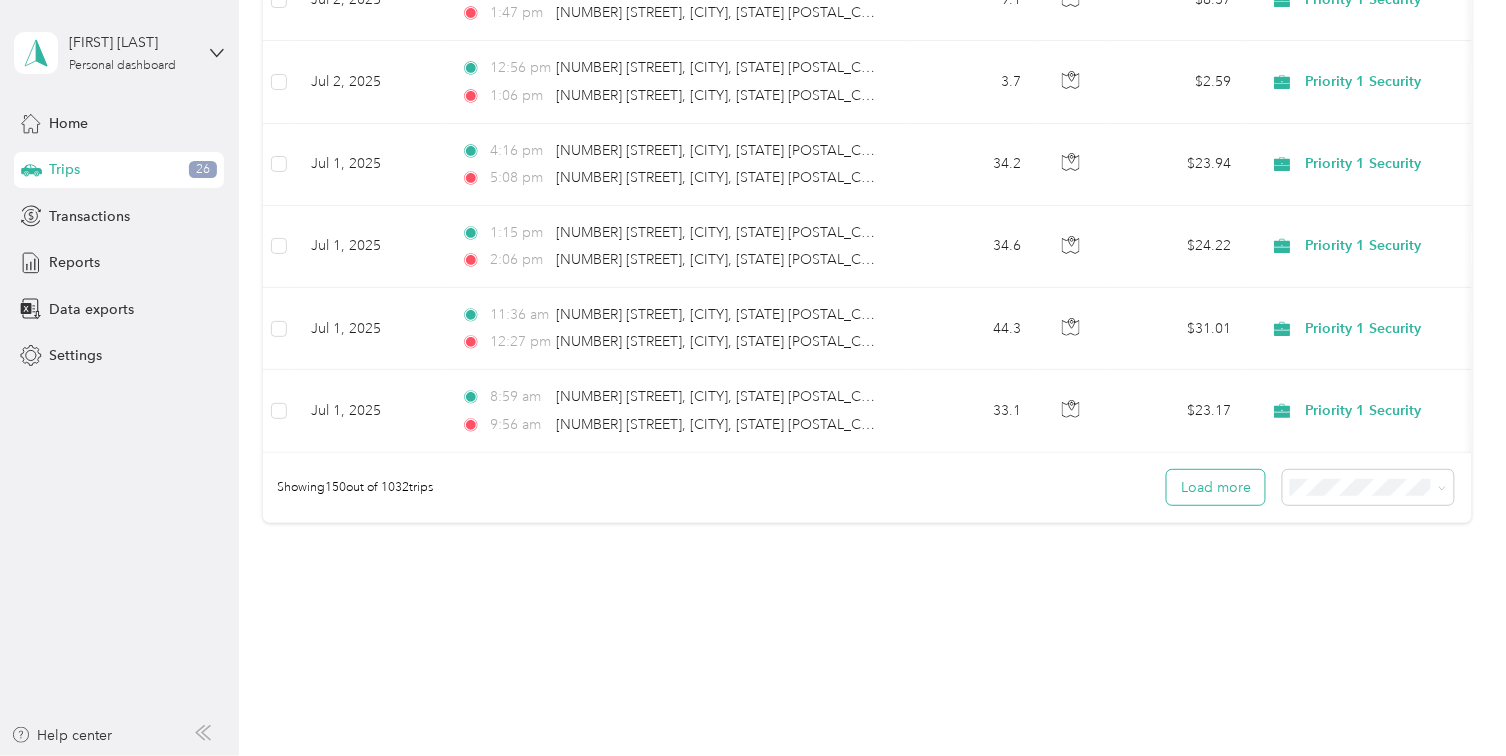 click on "Load more" at bounding box center [1216, 487] 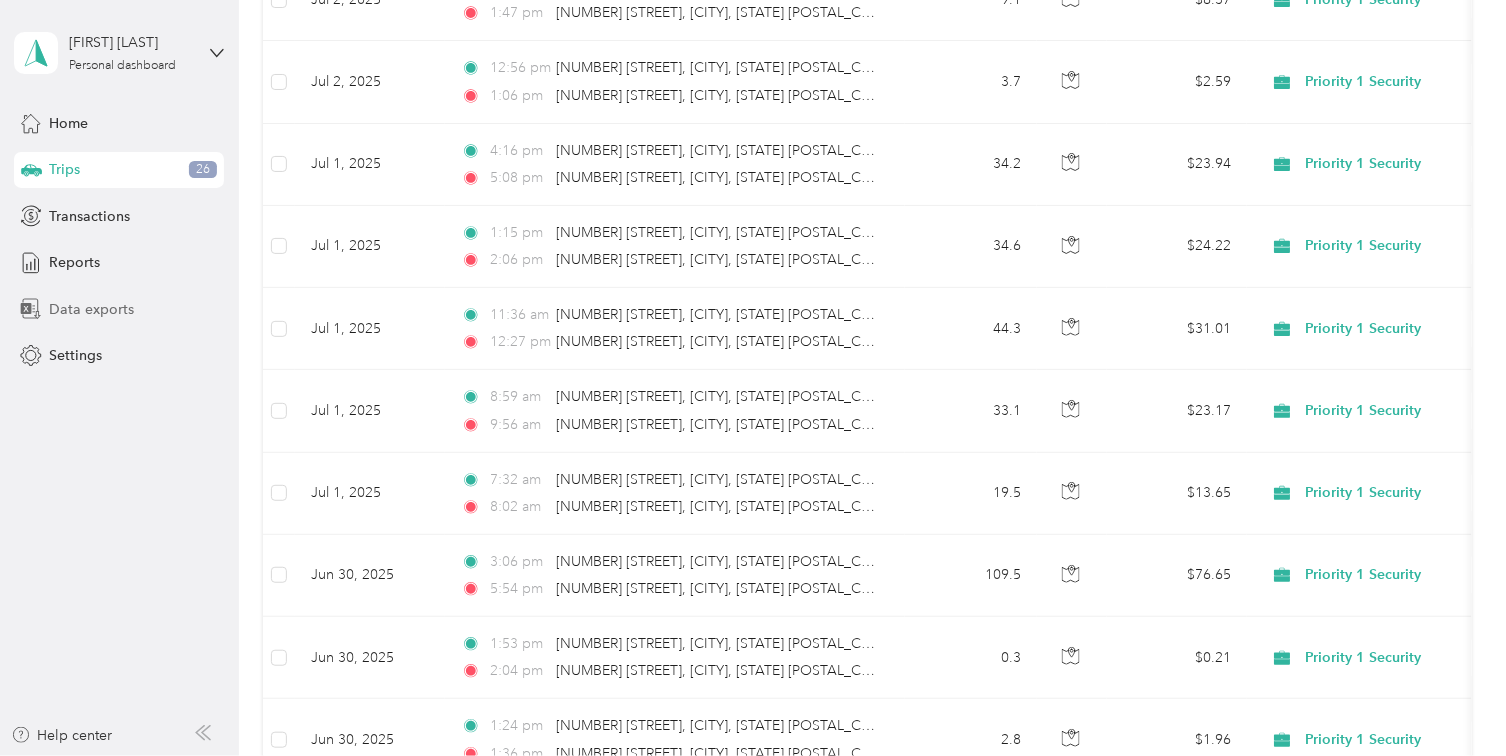 click on "Data exports" at bounding box center [91, 309] 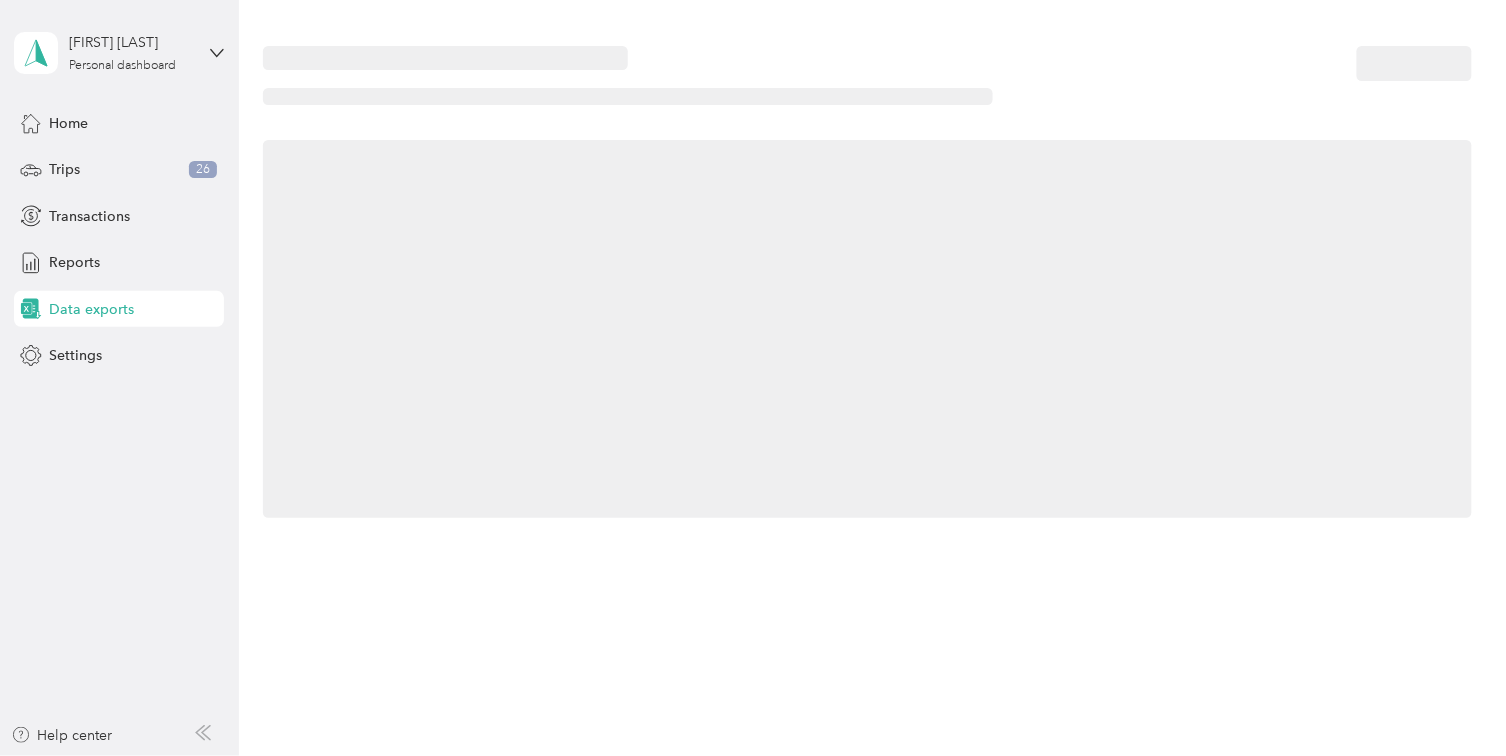 scroll, scrollTop: 0, scrollLeft: 0, axis: both 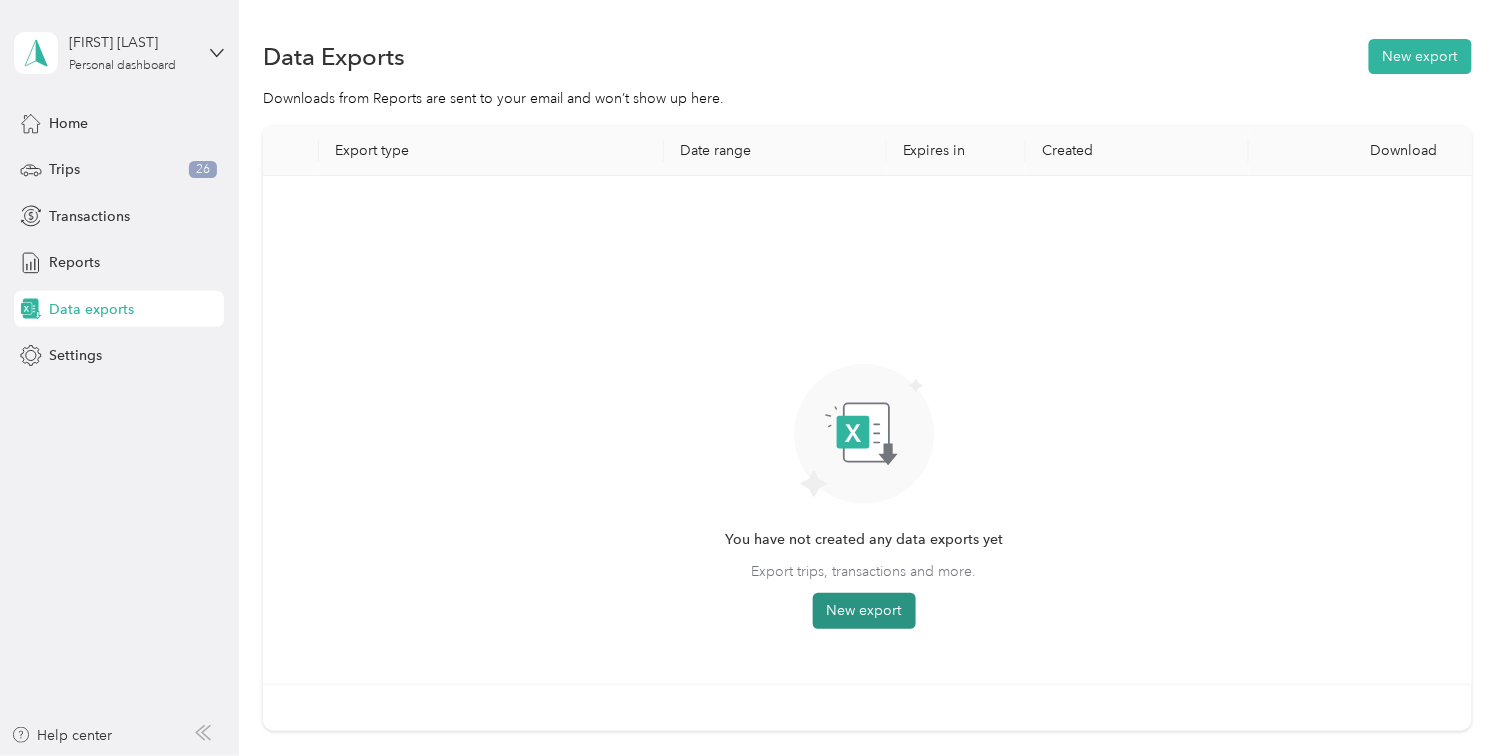 click on "New export" at bounding box center [864, 611] 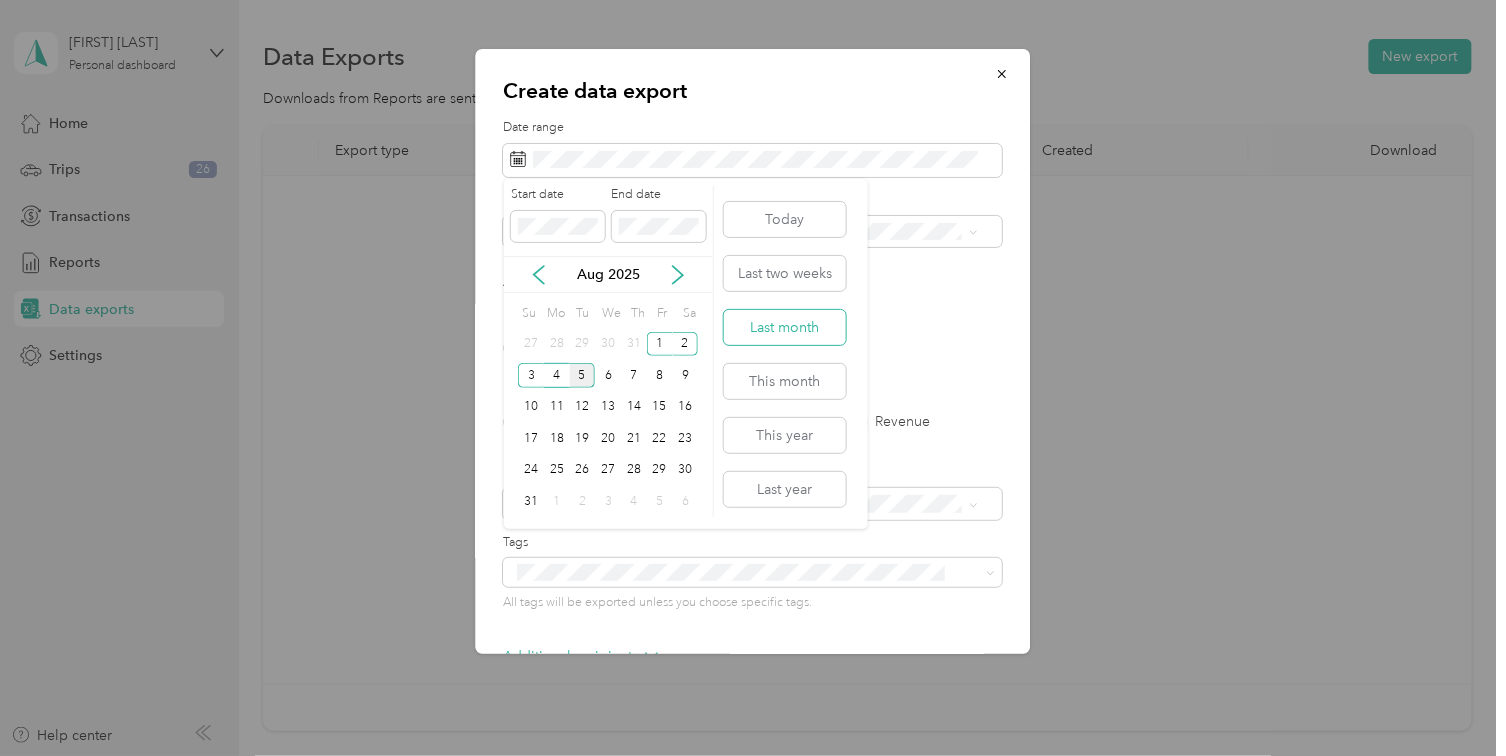 click on "Last month" at bounding box center [785, 327] 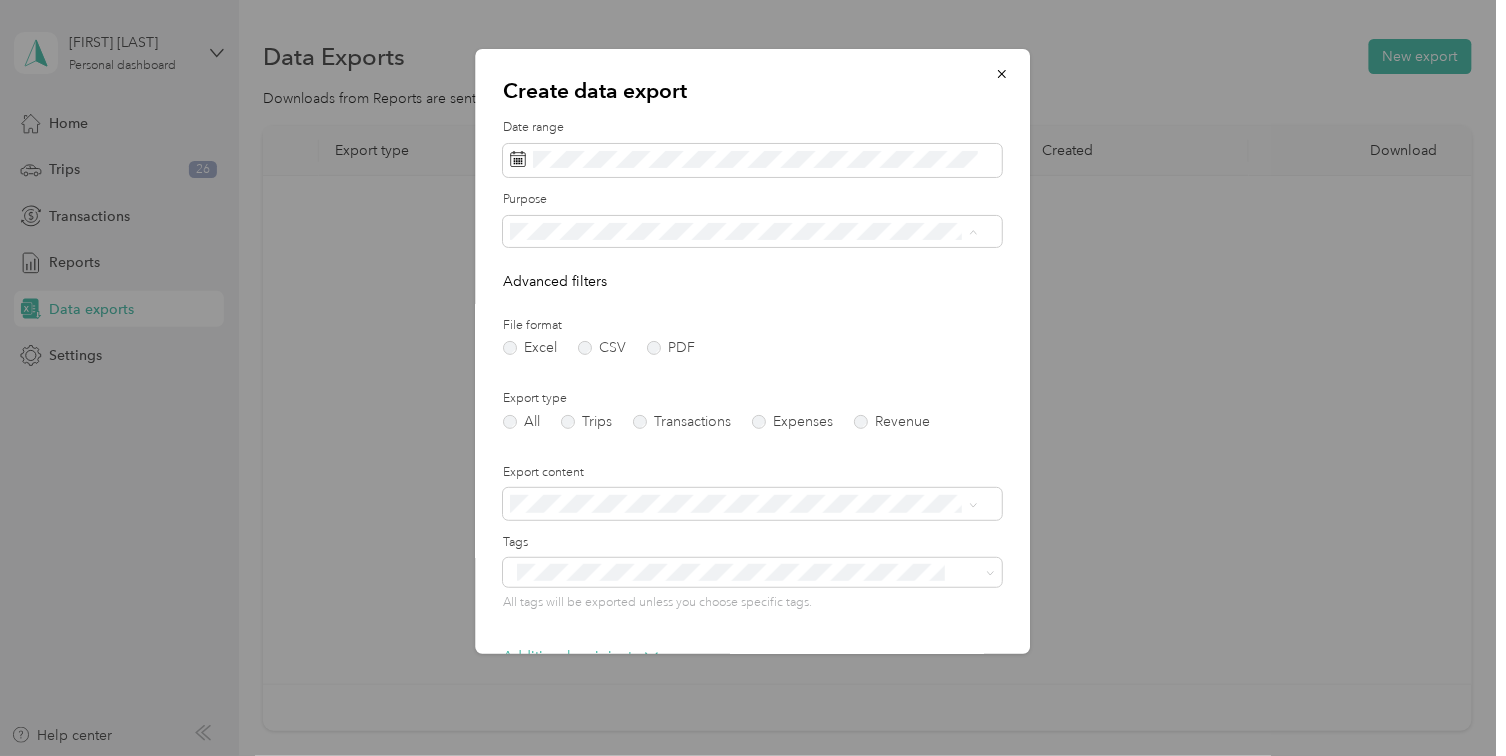 click on "Priority 1 Security" at bounding box center [572, 301] 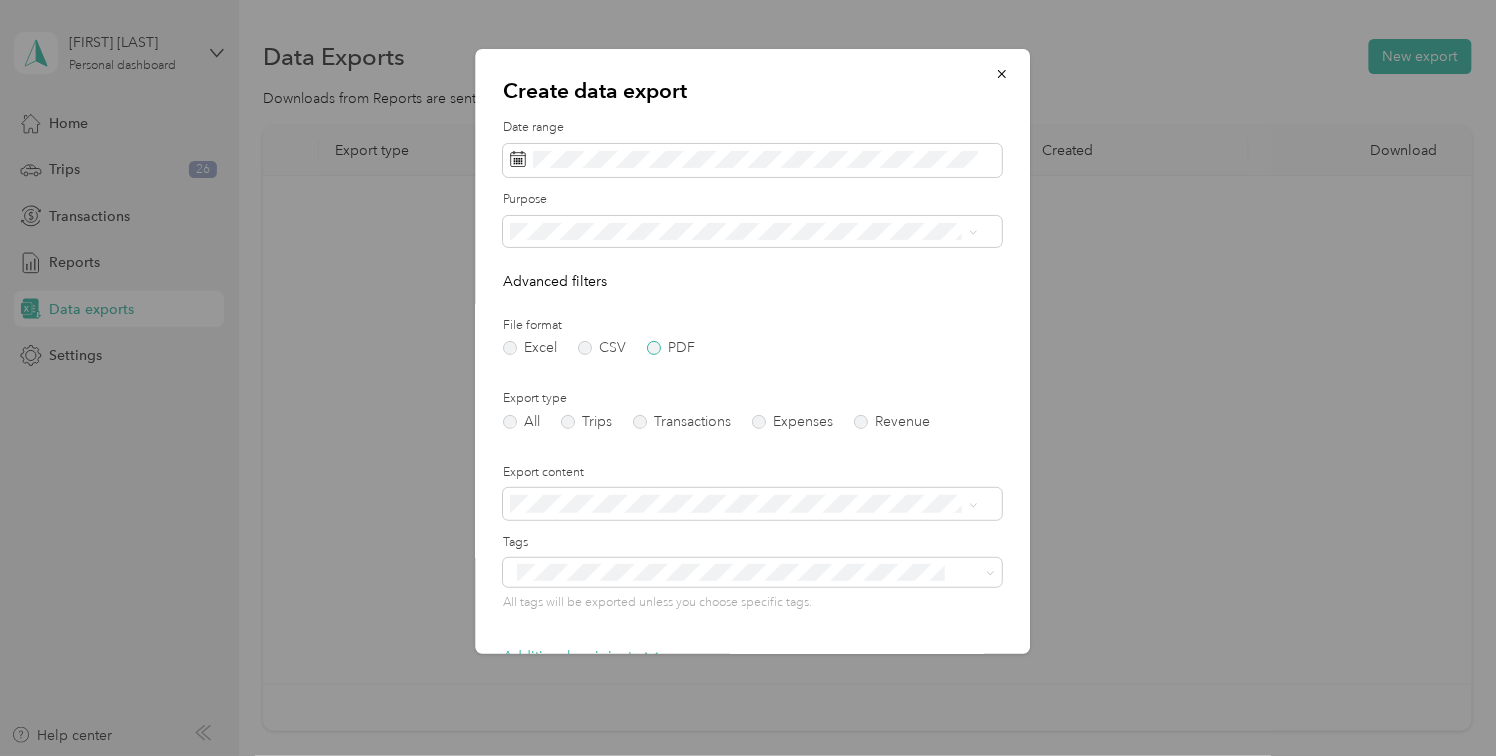 click on "PDF" at bounding box center (671, 348) 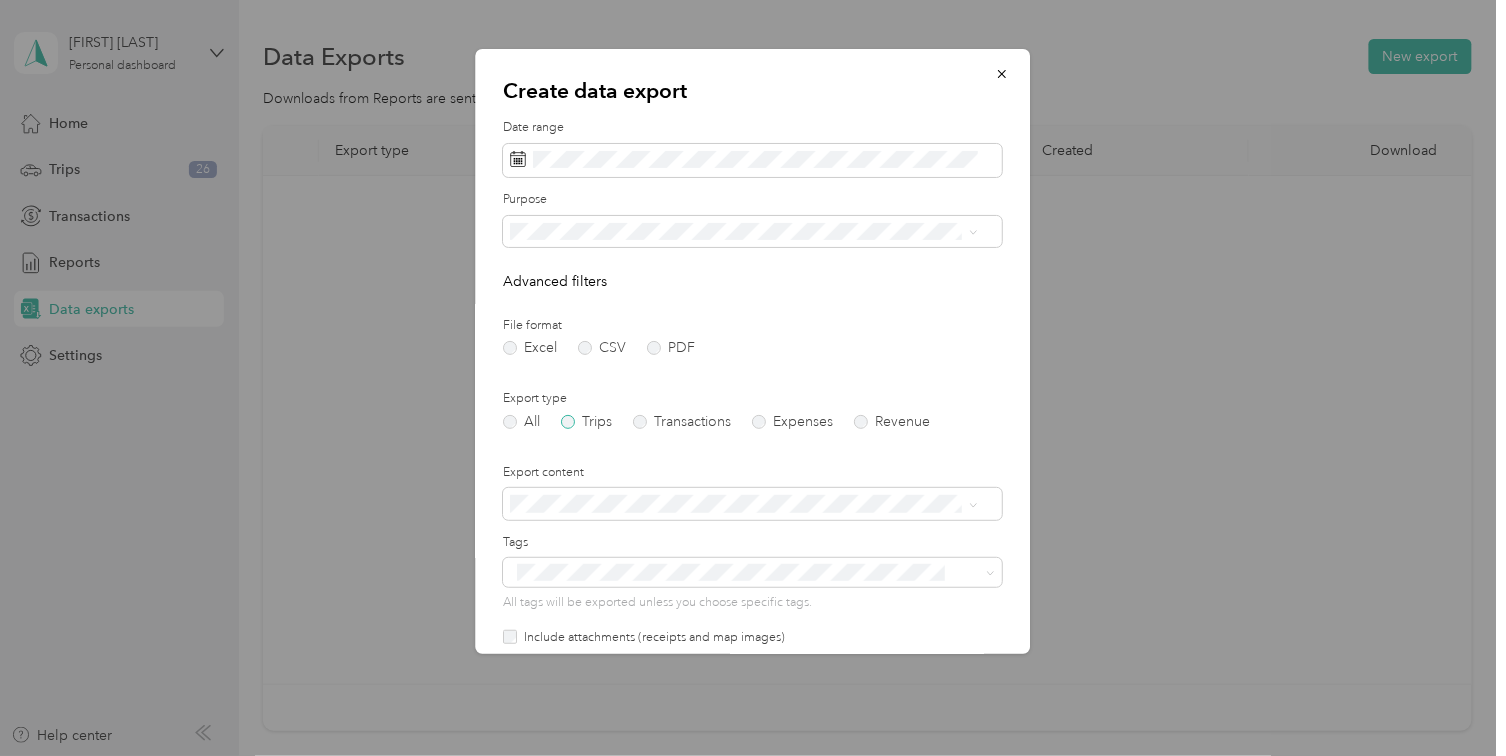 click on "Trips" at bounding box center (586, 422) 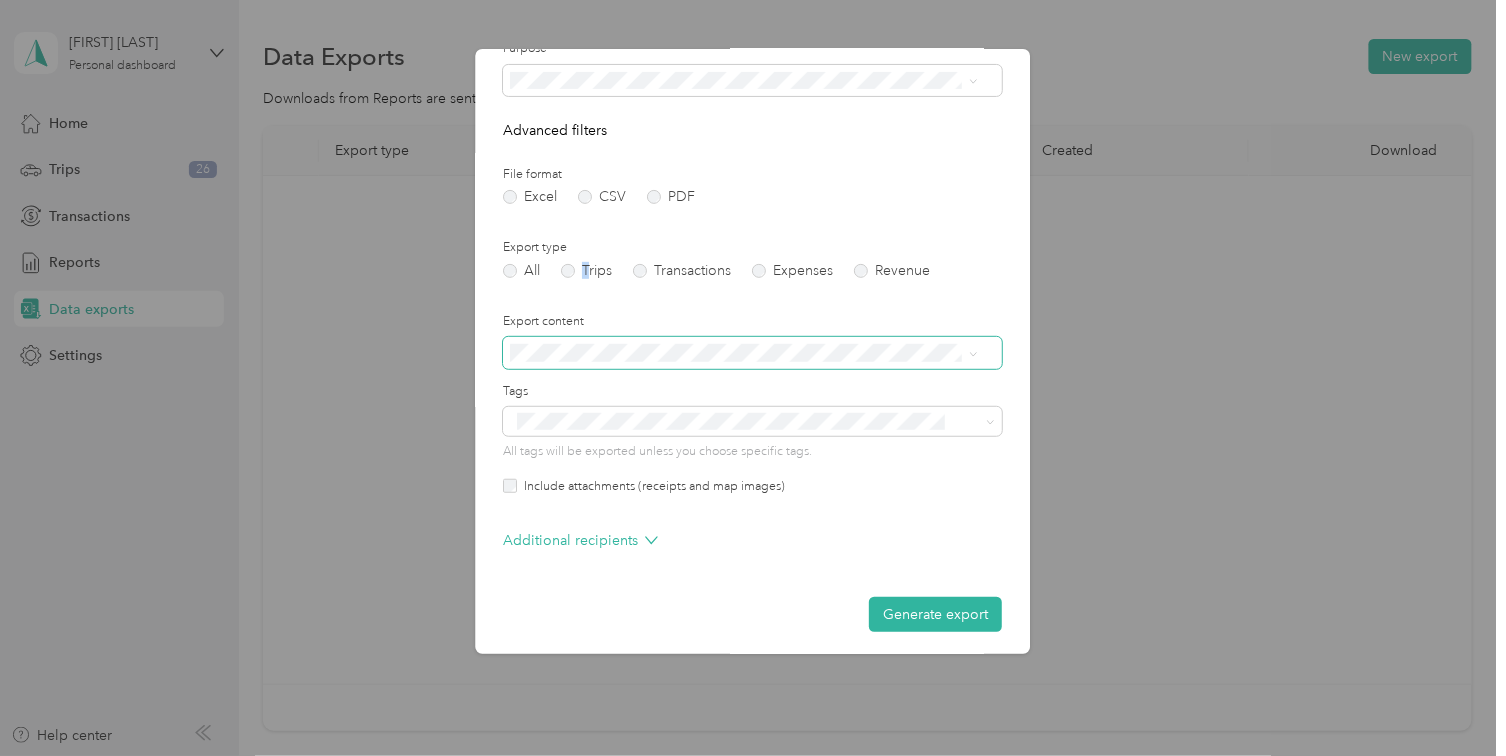 scroll, scrollTop: 156, scrollLeft: 0, axis: vertical 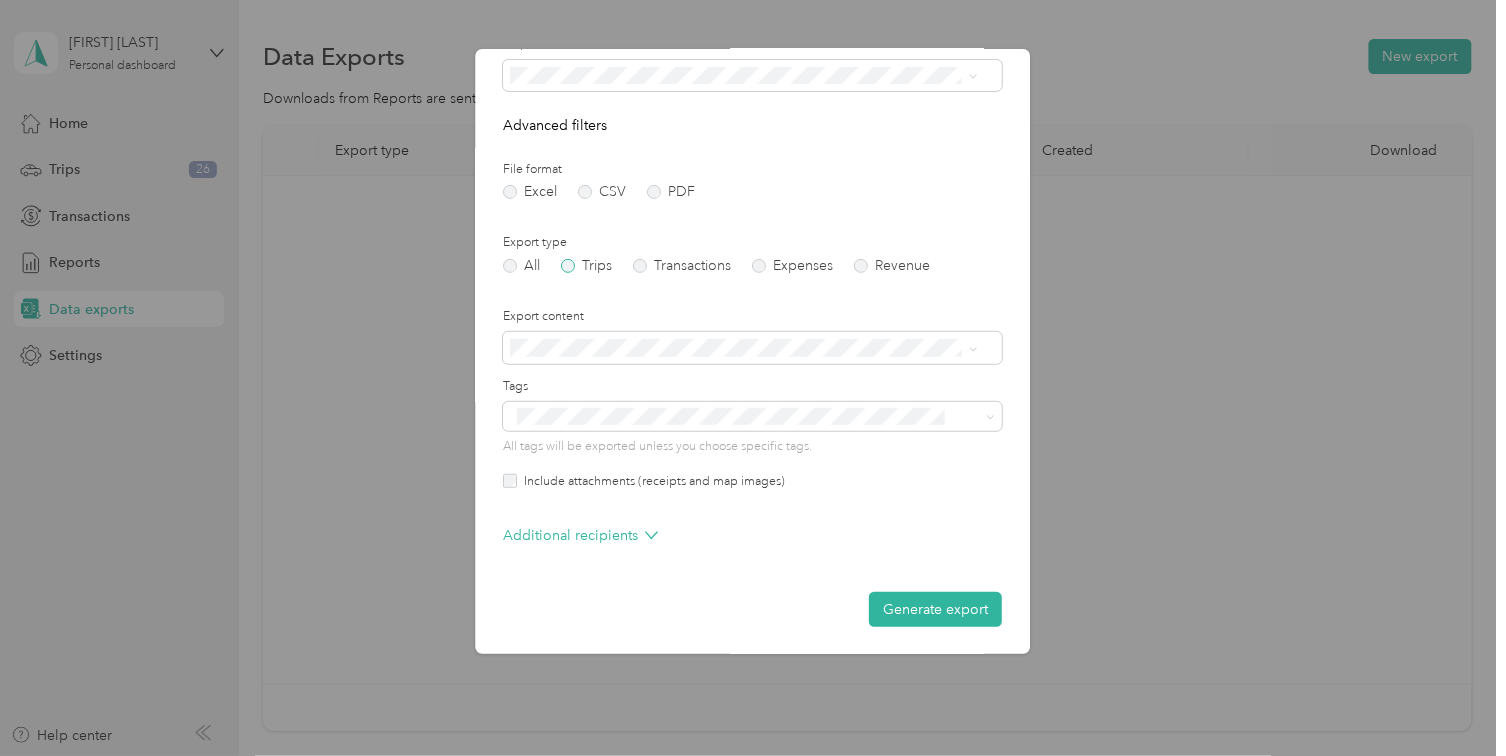 click on "Trips" at bounding box center [586, 266] 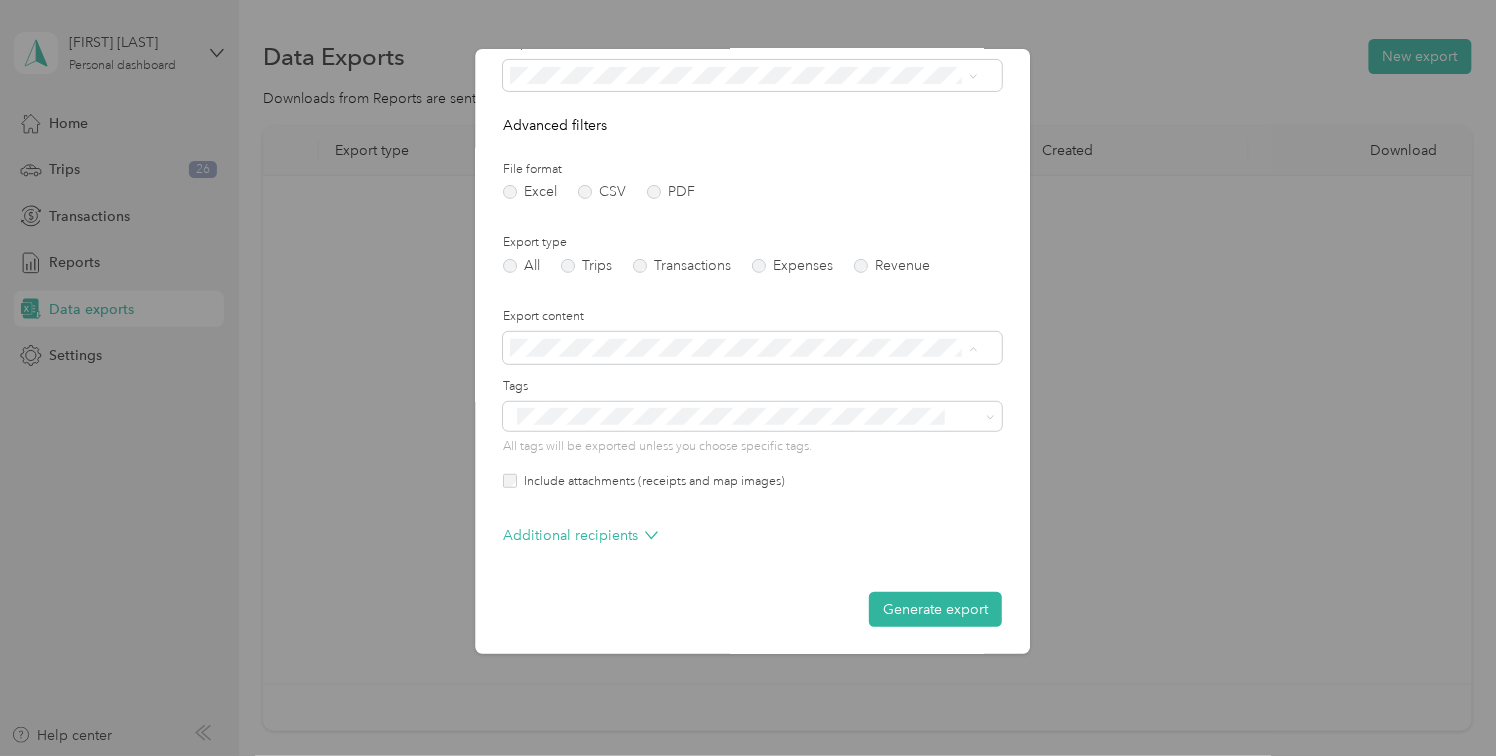 click on "Export content" at bounding box center [753, 317] 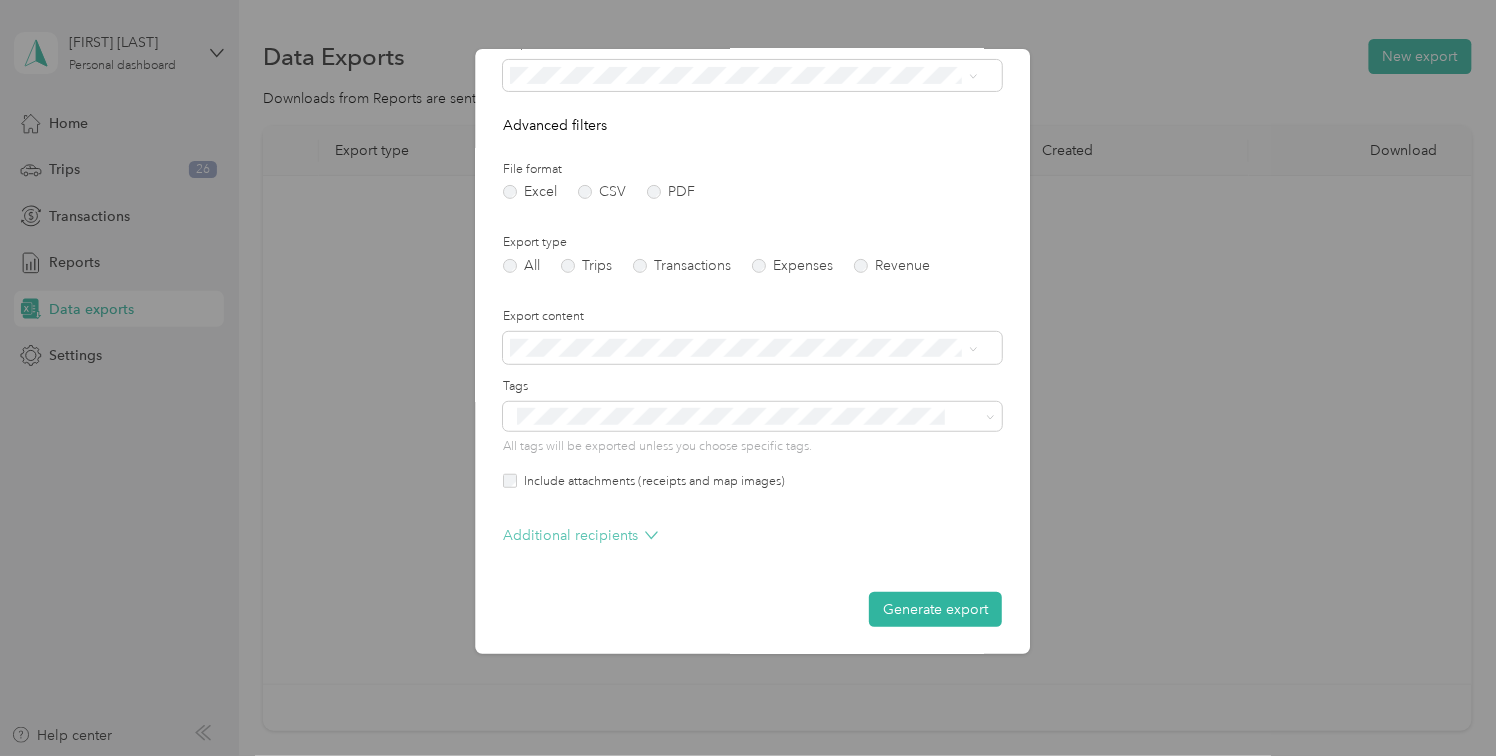 click 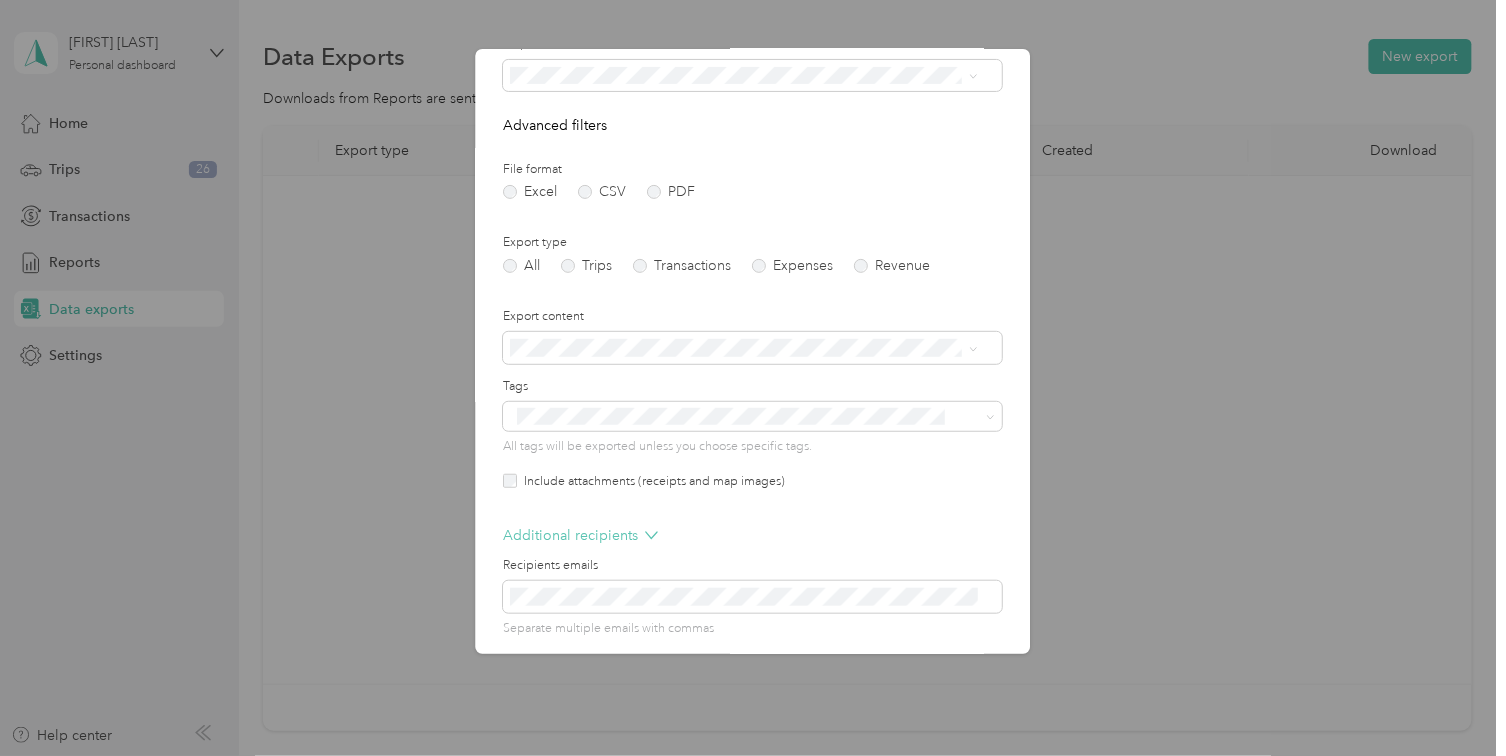 click 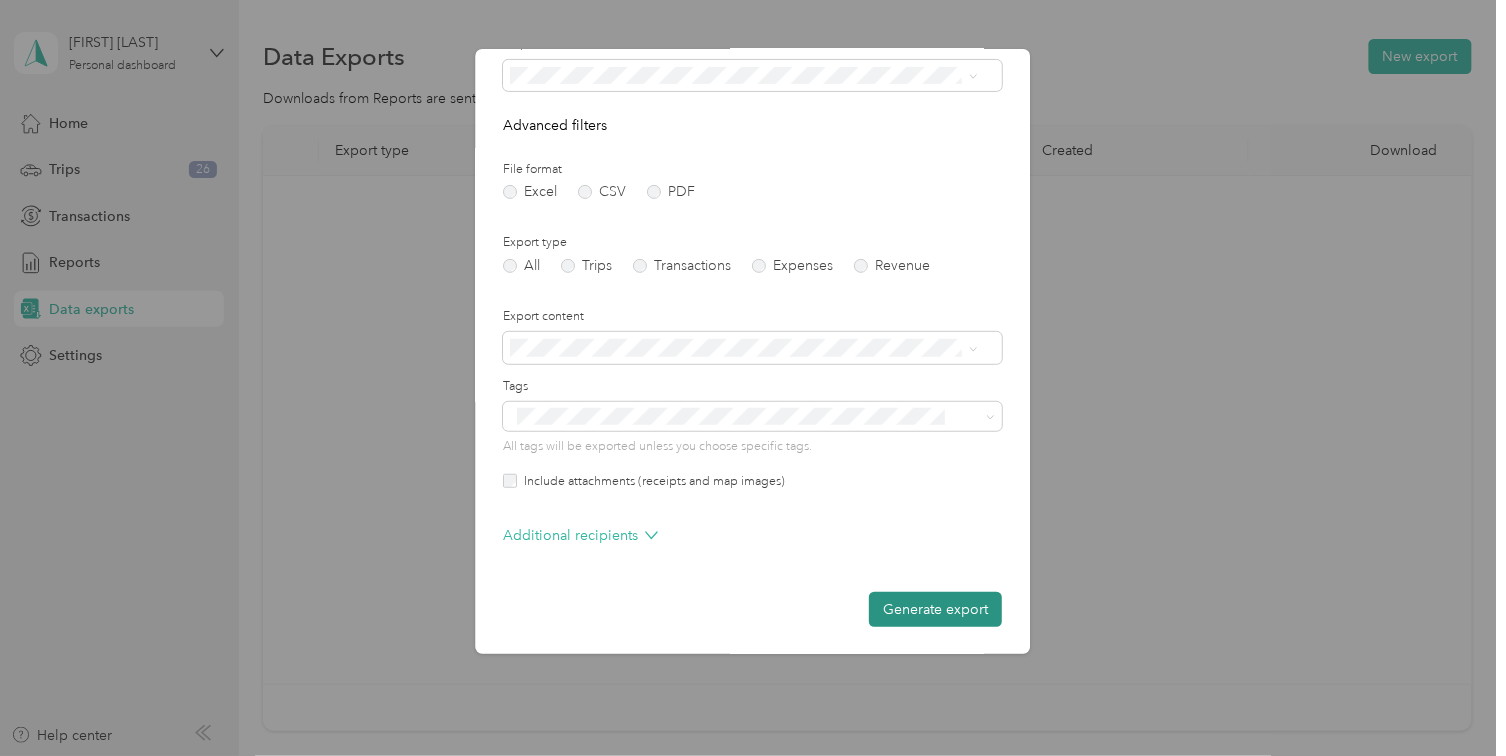 click on "Generate export" at bounding box center (936, 609) 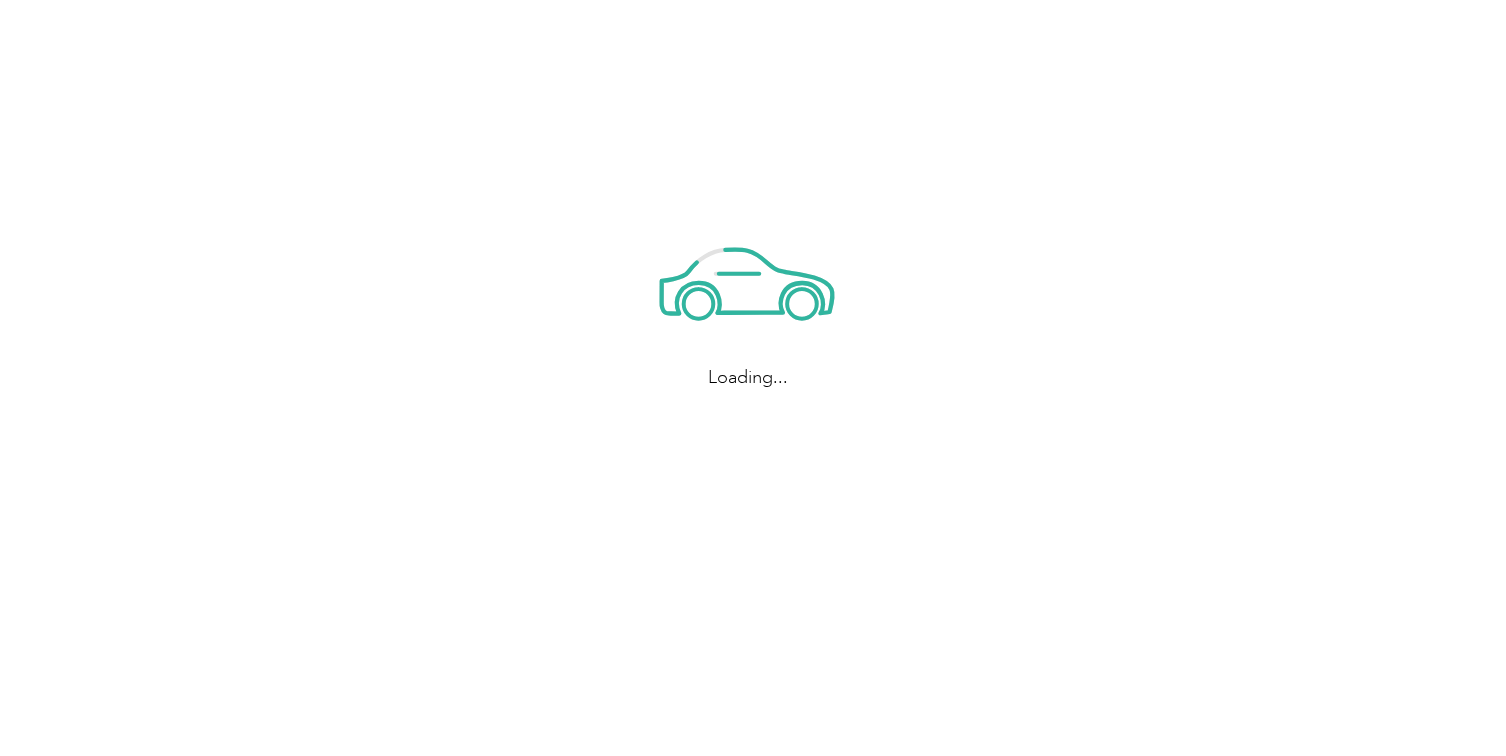 scroll, scrollTop: 0, scrollLeft: 0, axis: both 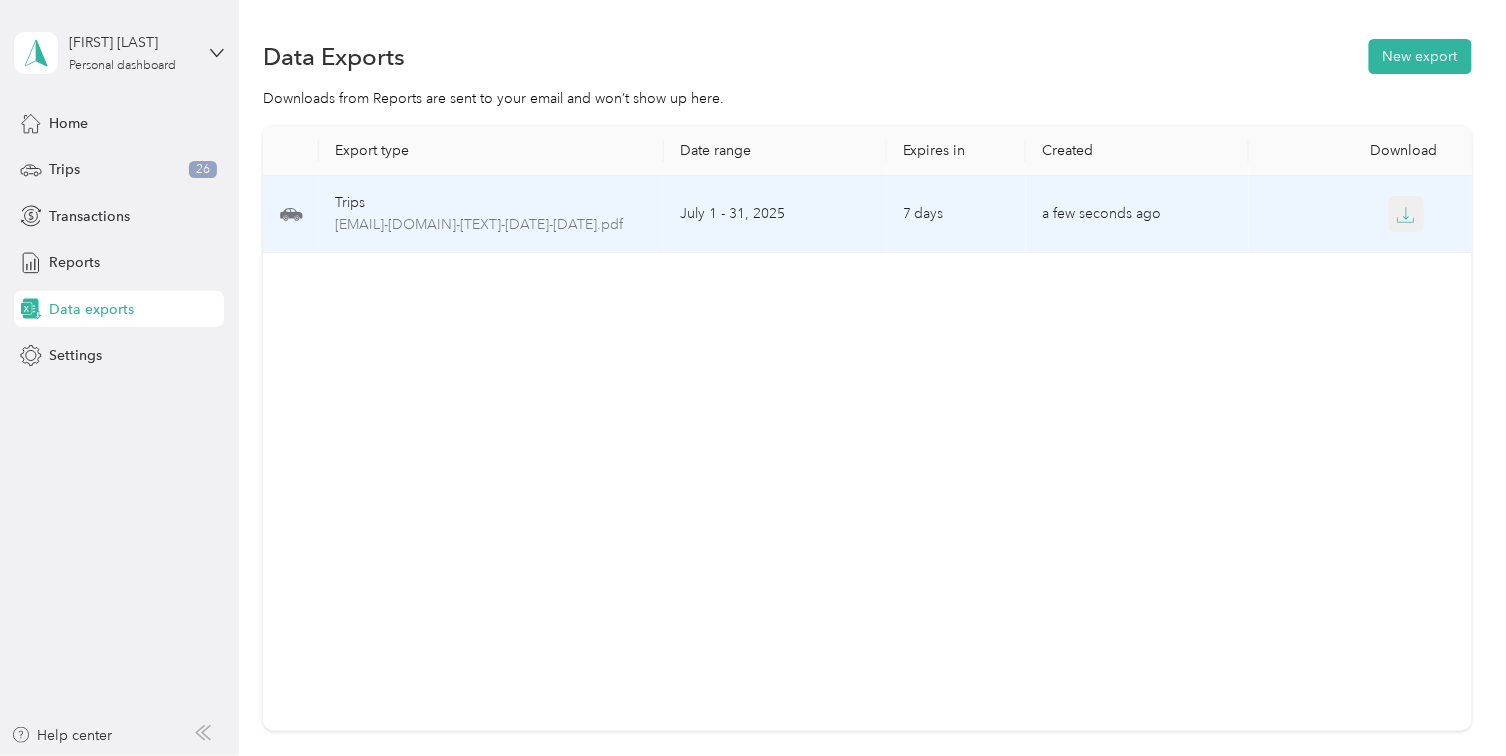 click 